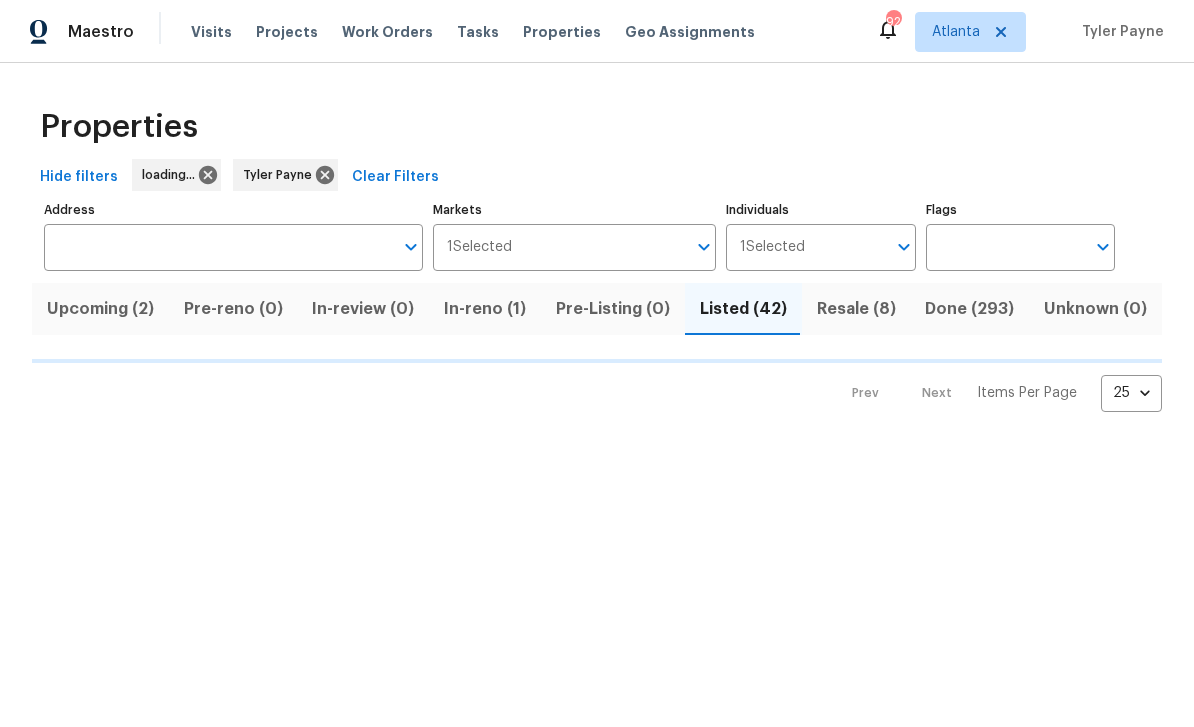 scroll, scrollTop: 0, scrollLeft: 0, axis: both 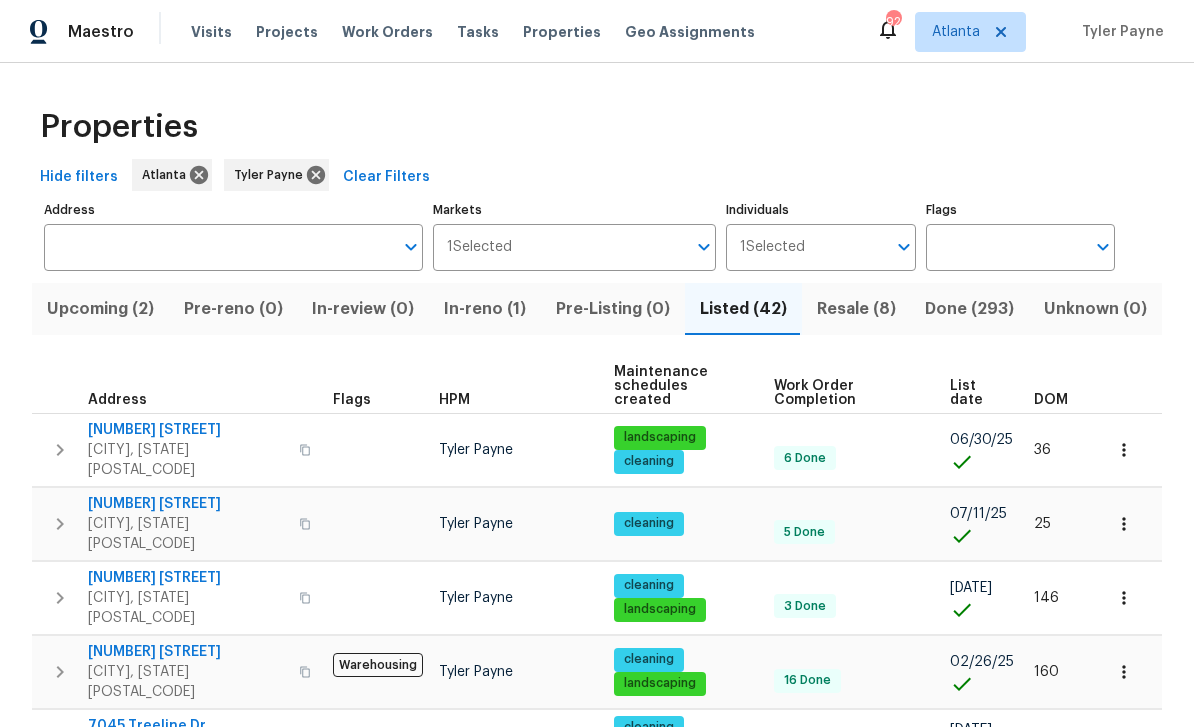 click on "Resale (8)" at bounding box center (856, 309) 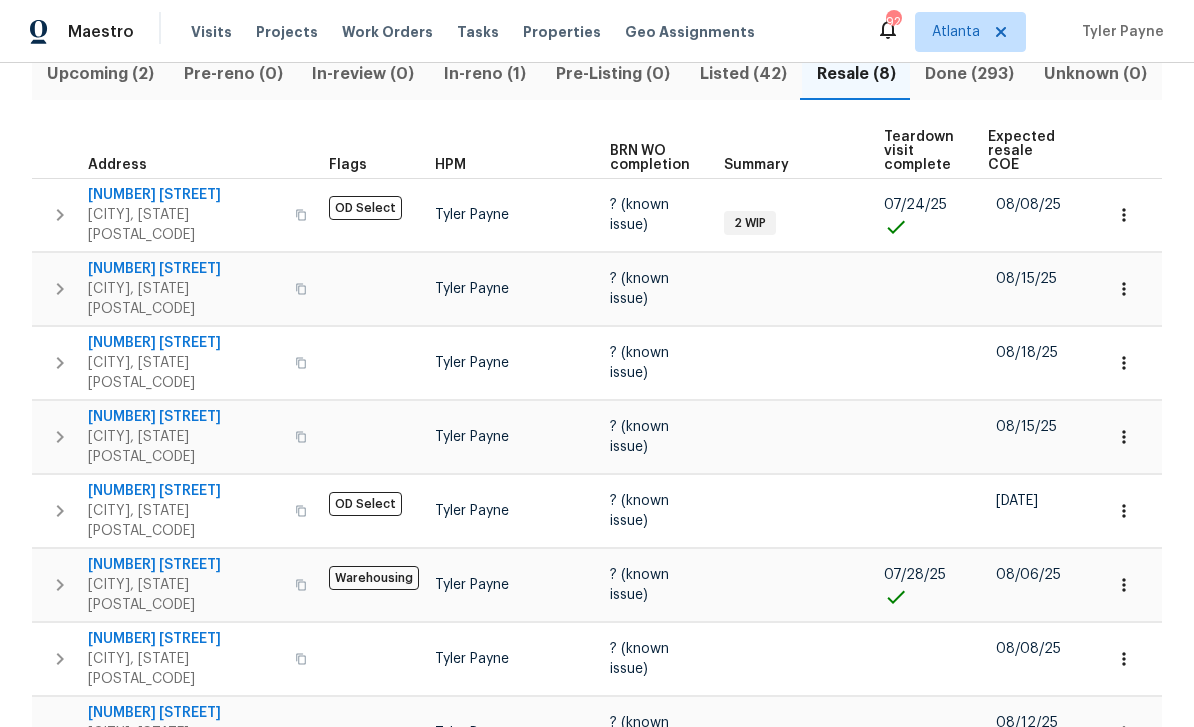 scroll, scrollTop: 238, scrollLeft: 0, axis: vertical 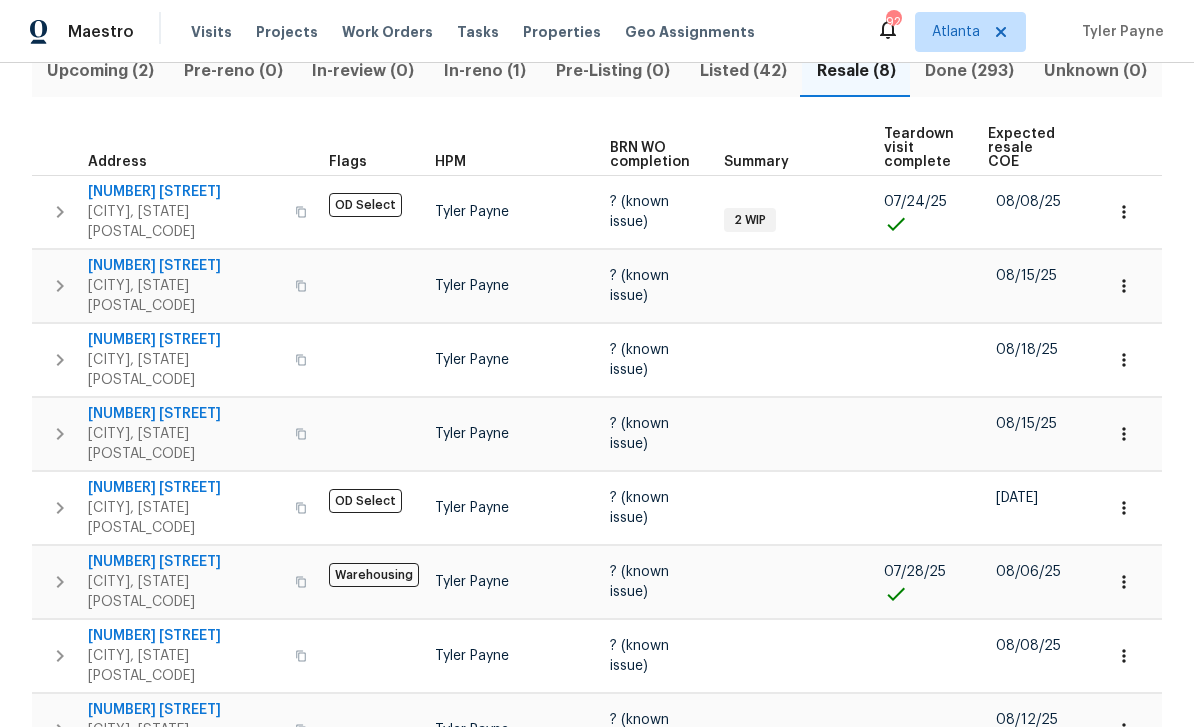 click on "6295 Windsor Trace Dr" at bounding box center (185, 266) 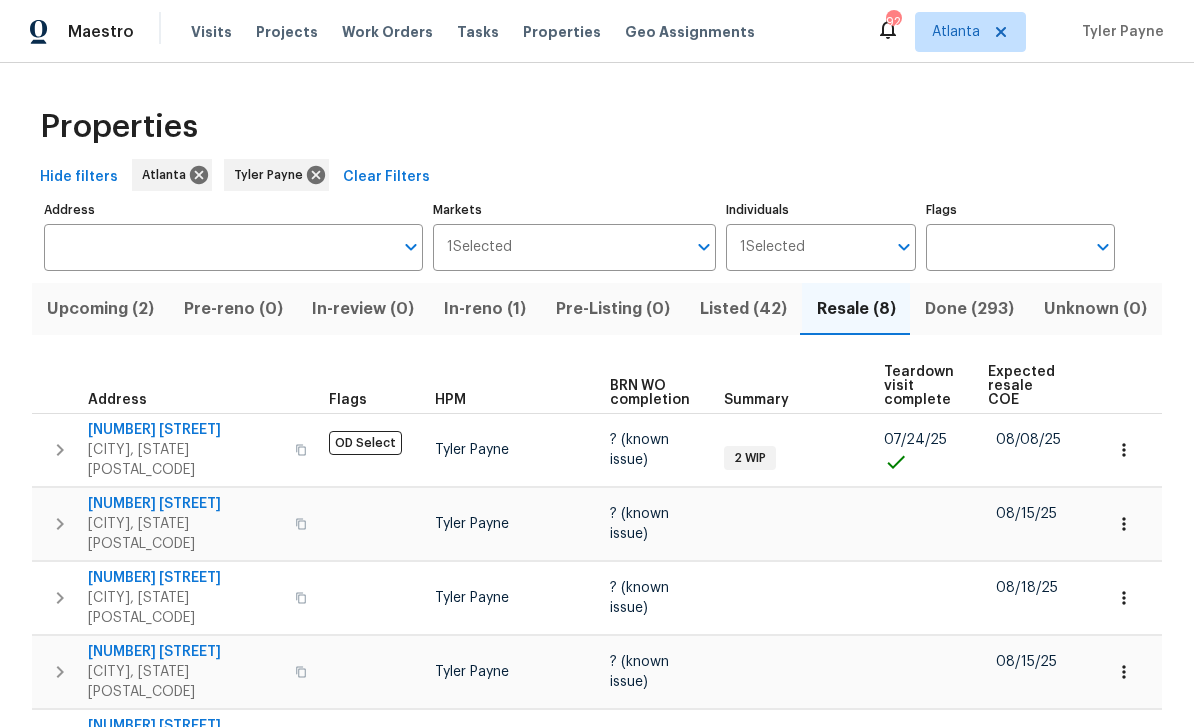 scroll, scrollTop: 0, scrollLeft: 0, axis: both 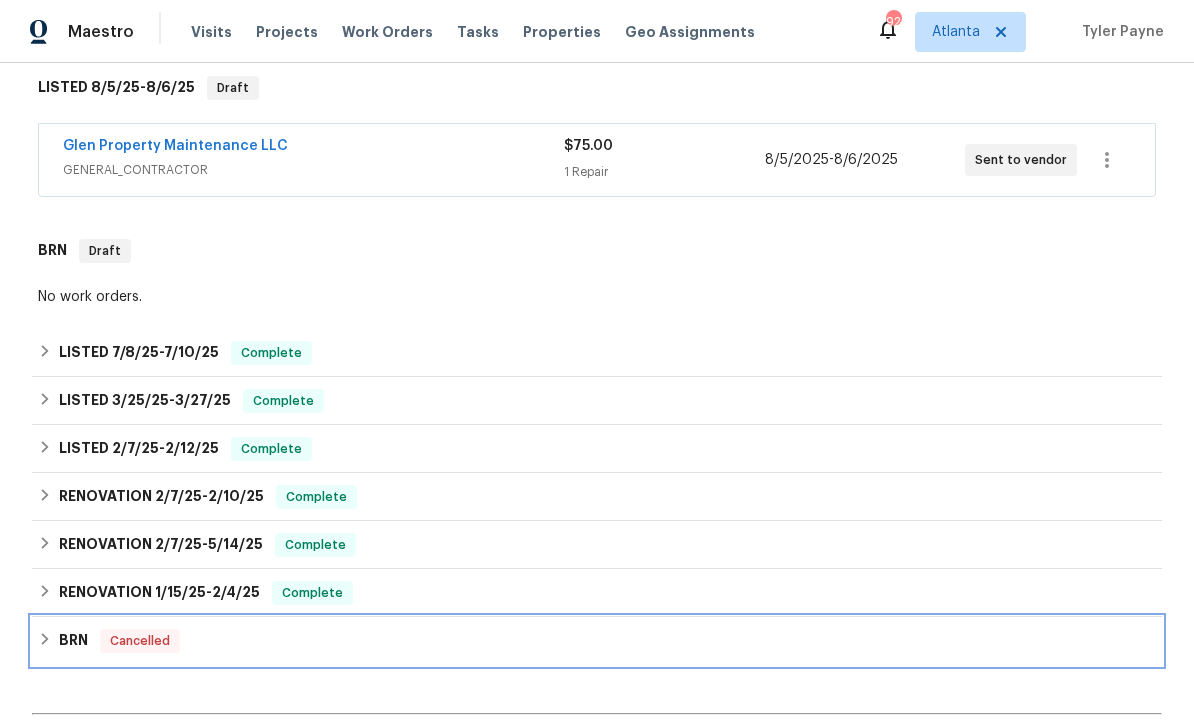 click on "BRN" at bounding box center [73, 641] 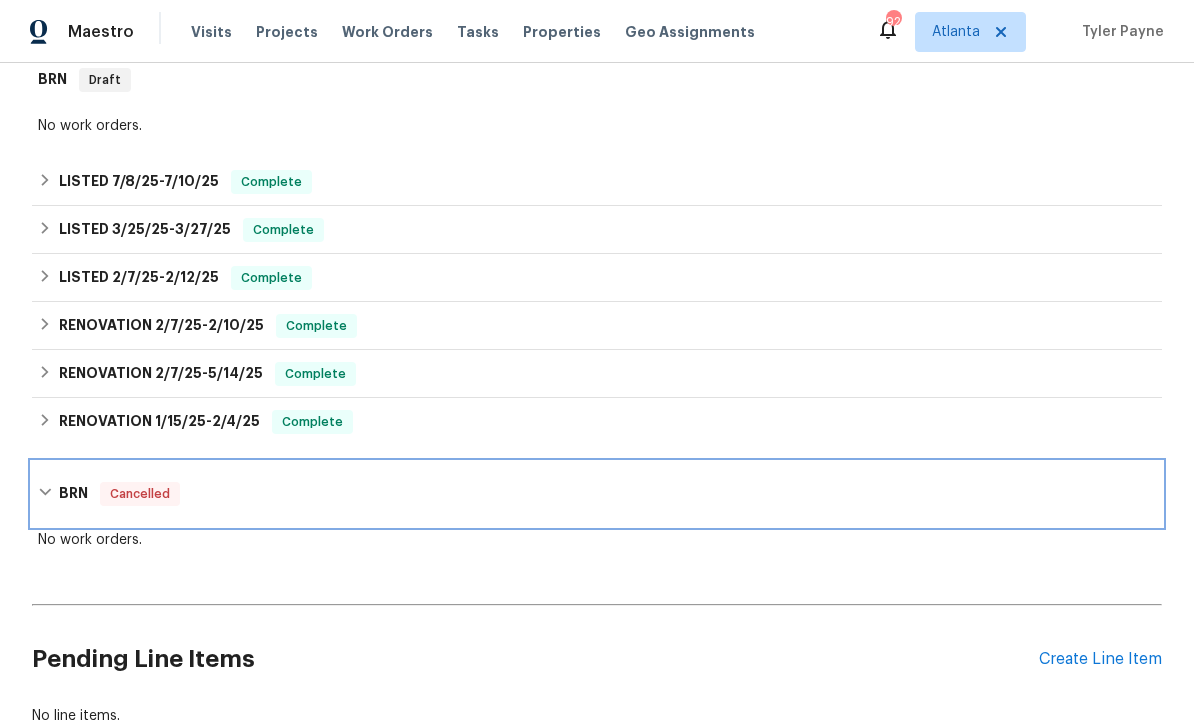 scroll, scrollTop: 496, scrollLeft: 0, axis: vertical 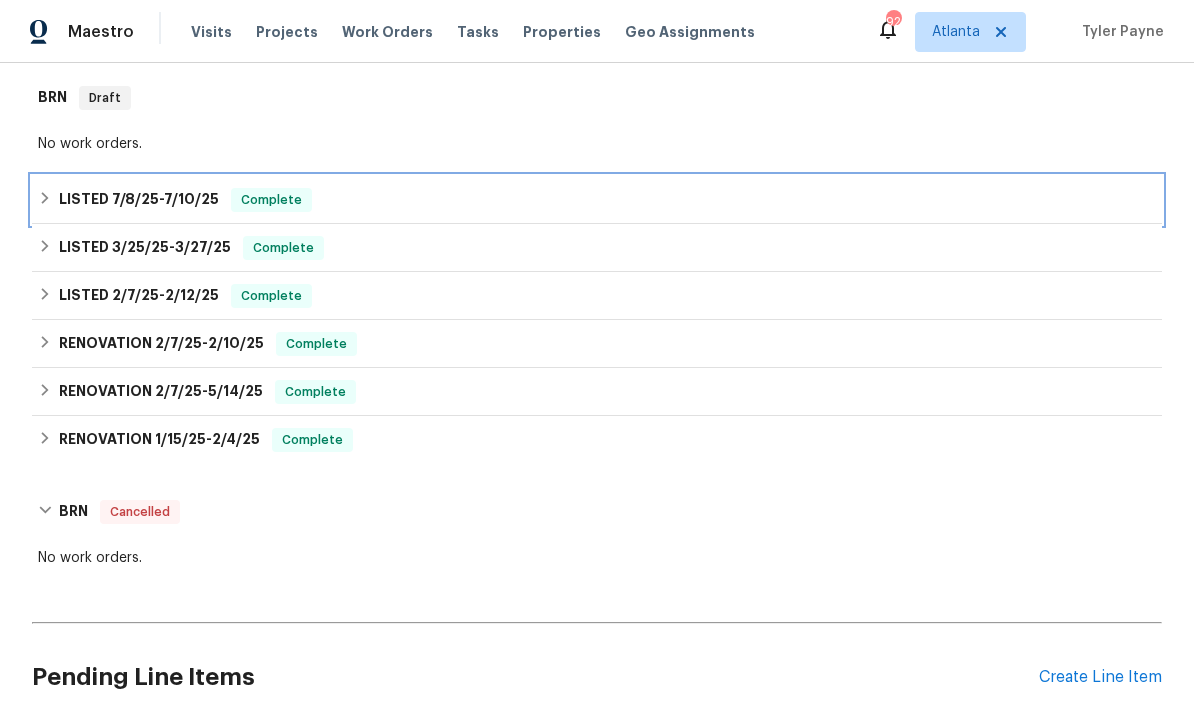 click on "LISTED   7/8/25  -  7/10/25" at bounding box center (139, 200) 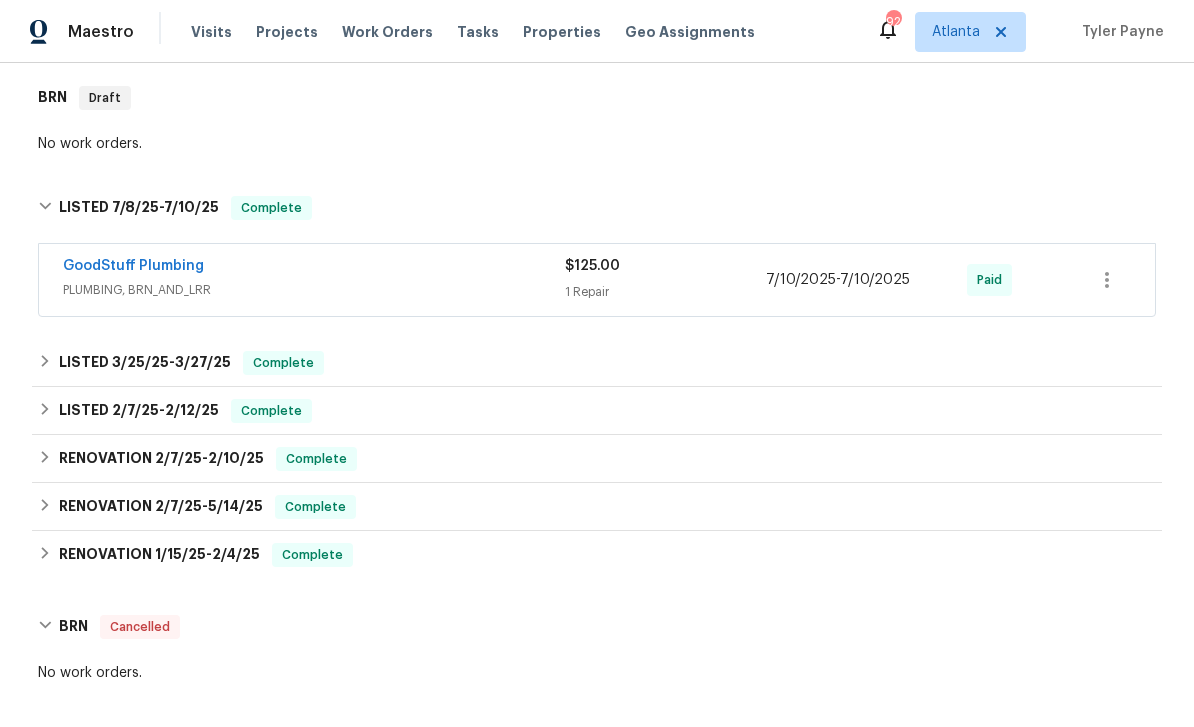 click on "GoodStuff Plumbing" at bounding box center (133, 266) 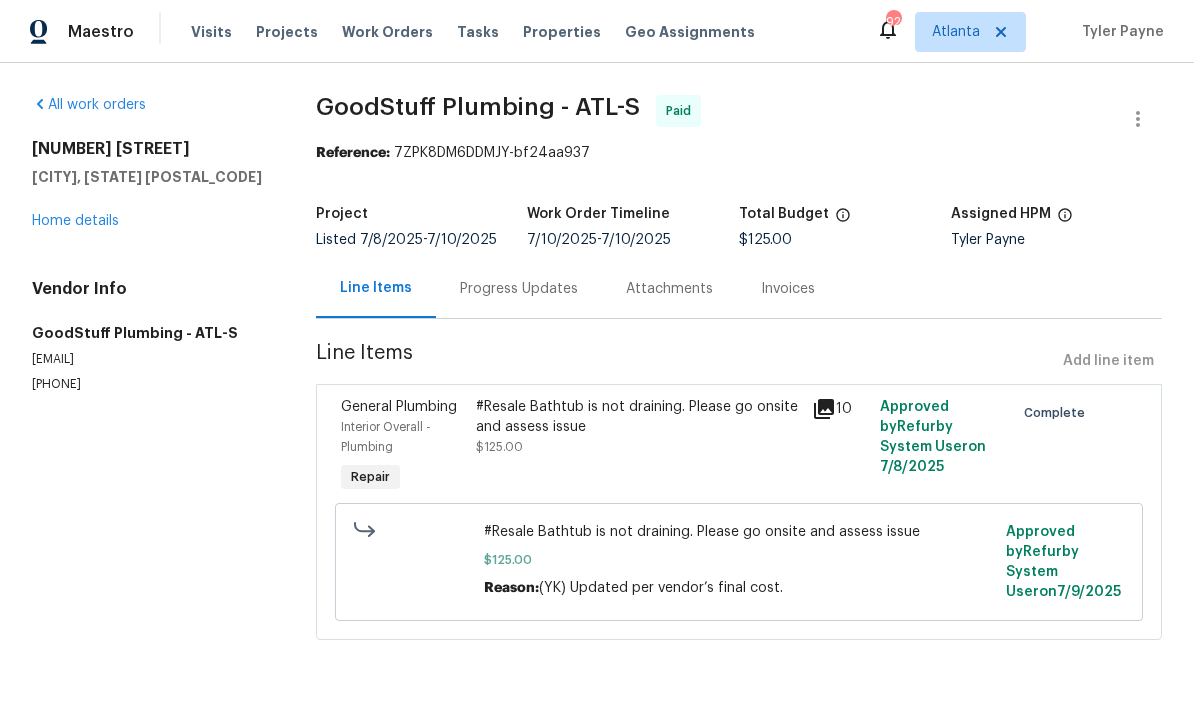 click 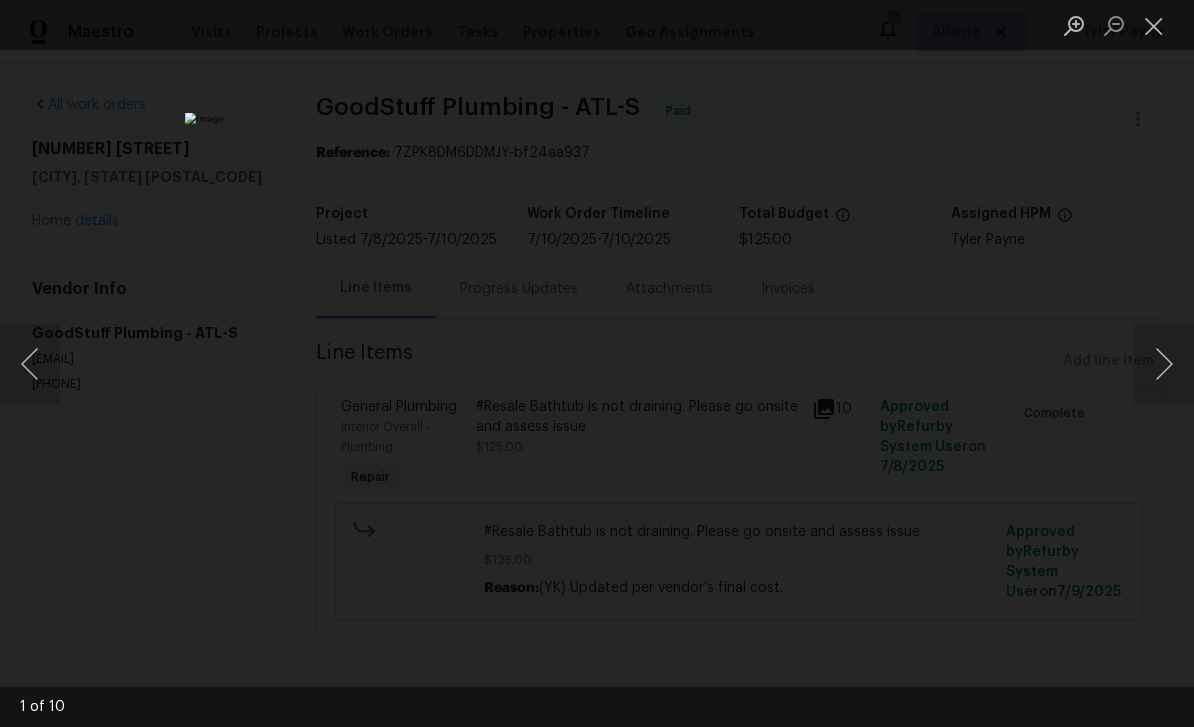 click at bounding box center (1164, 364) 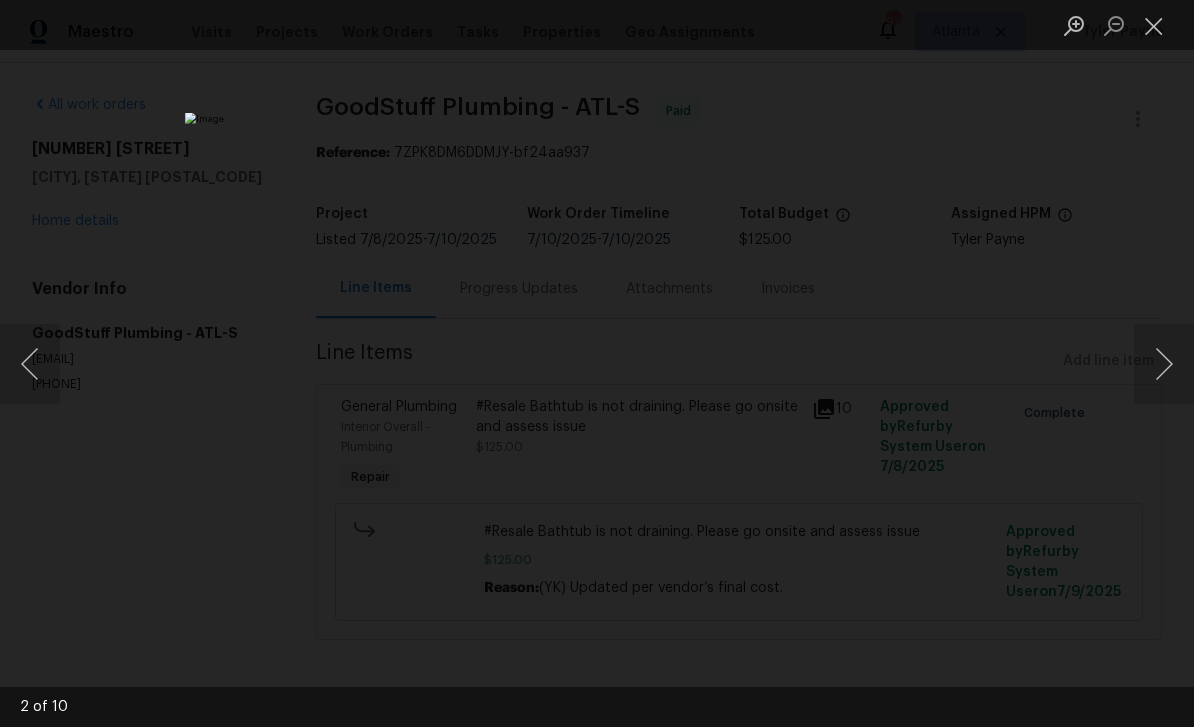 click at bounding box center [1164, 364] 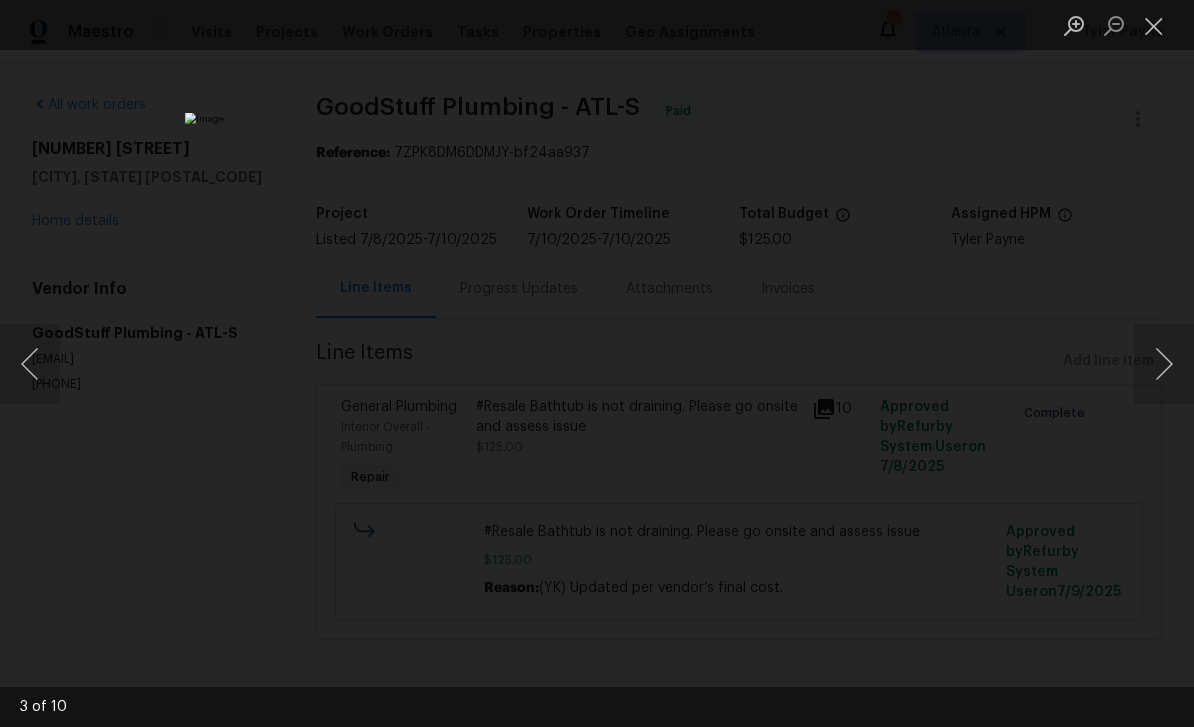 click at bounding box center [1164, 364] 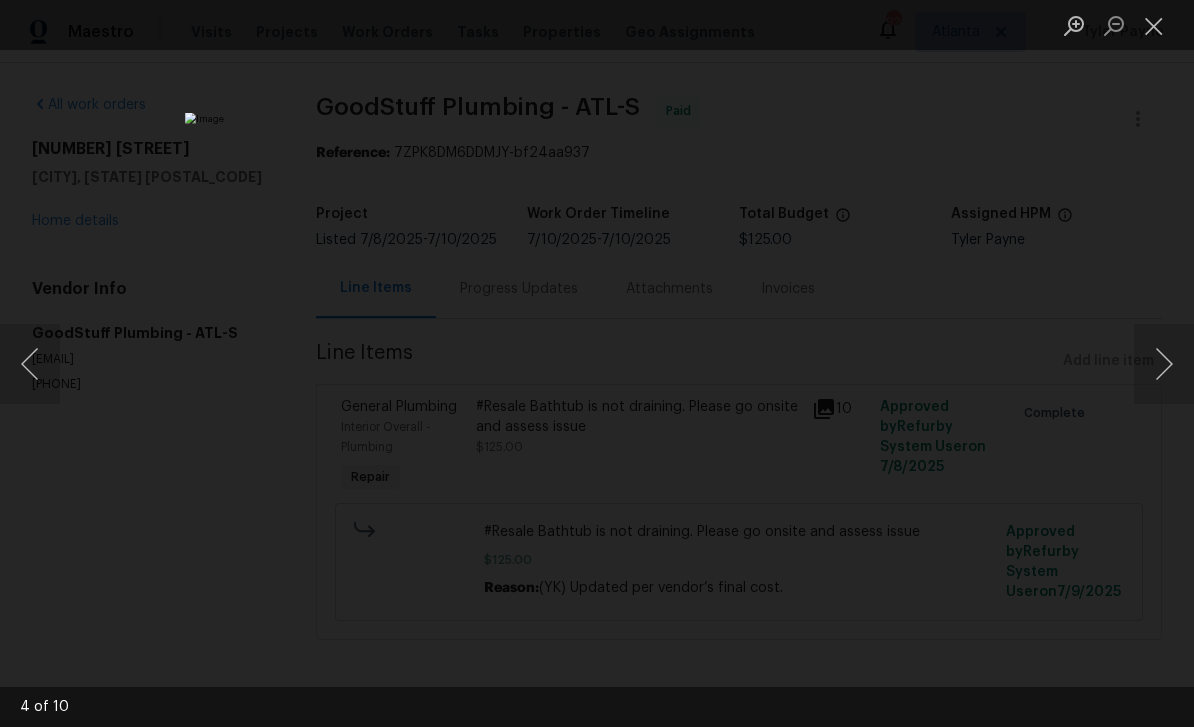 click at bounding box center [1164, 364] 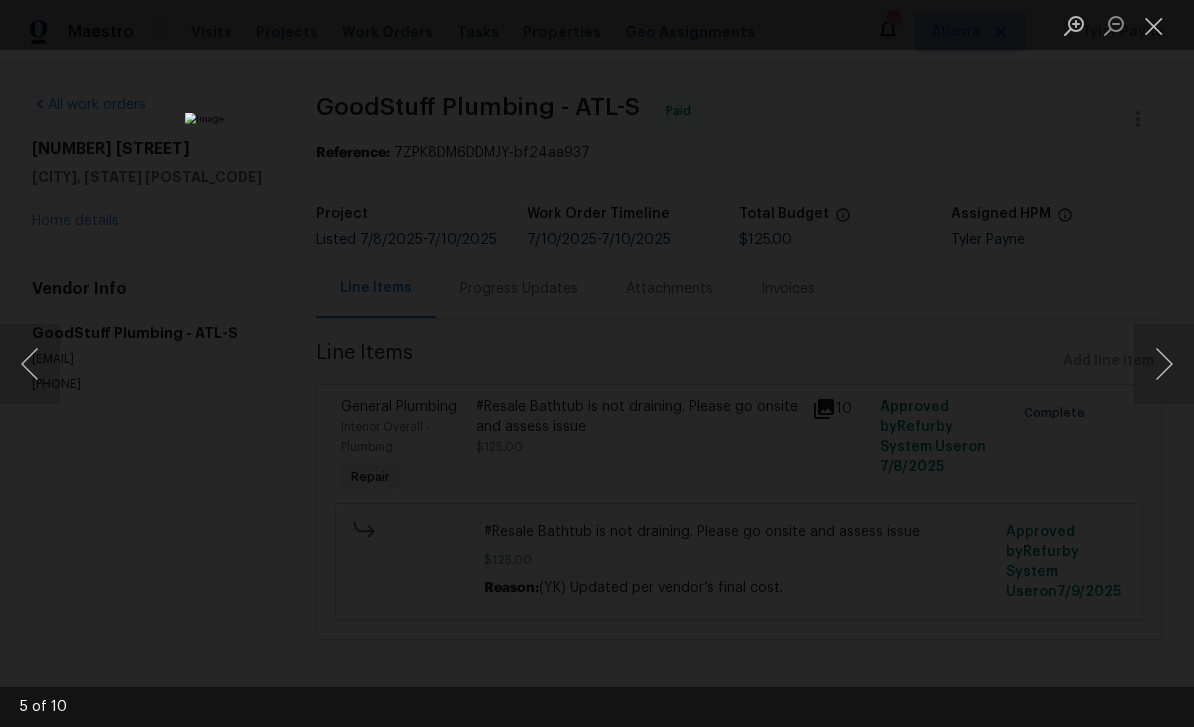 click at bounding box center (1164, 364) 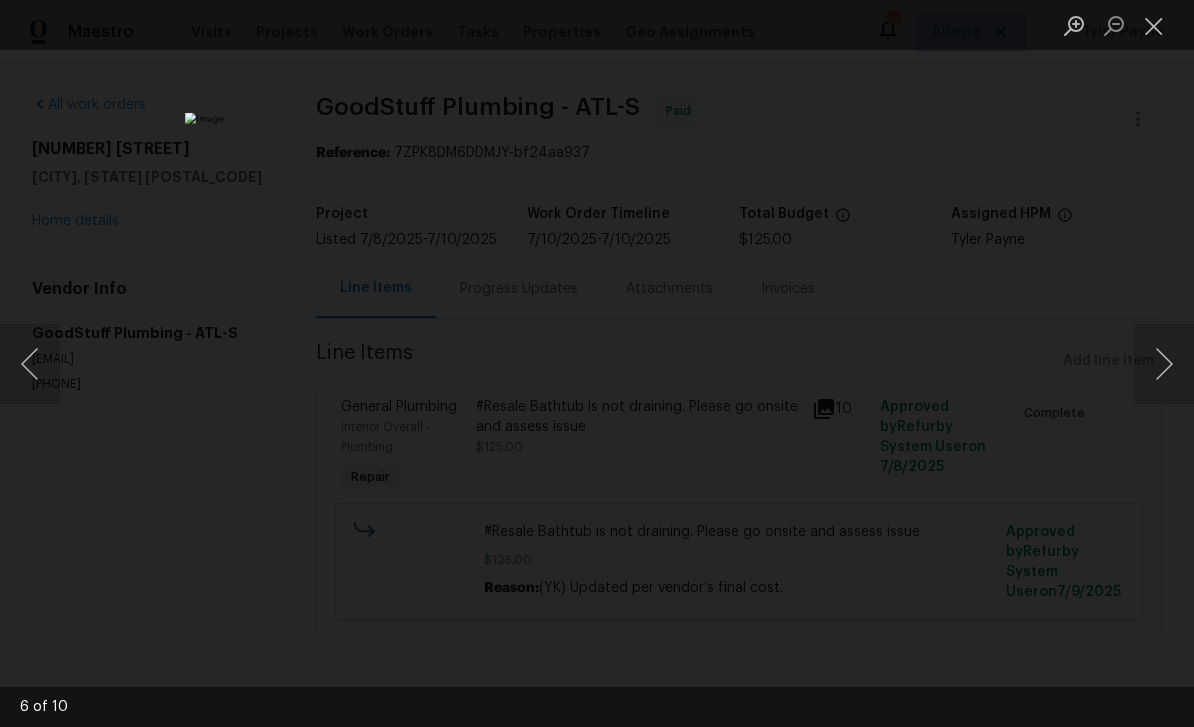 click at bounding box center [1154, 25] 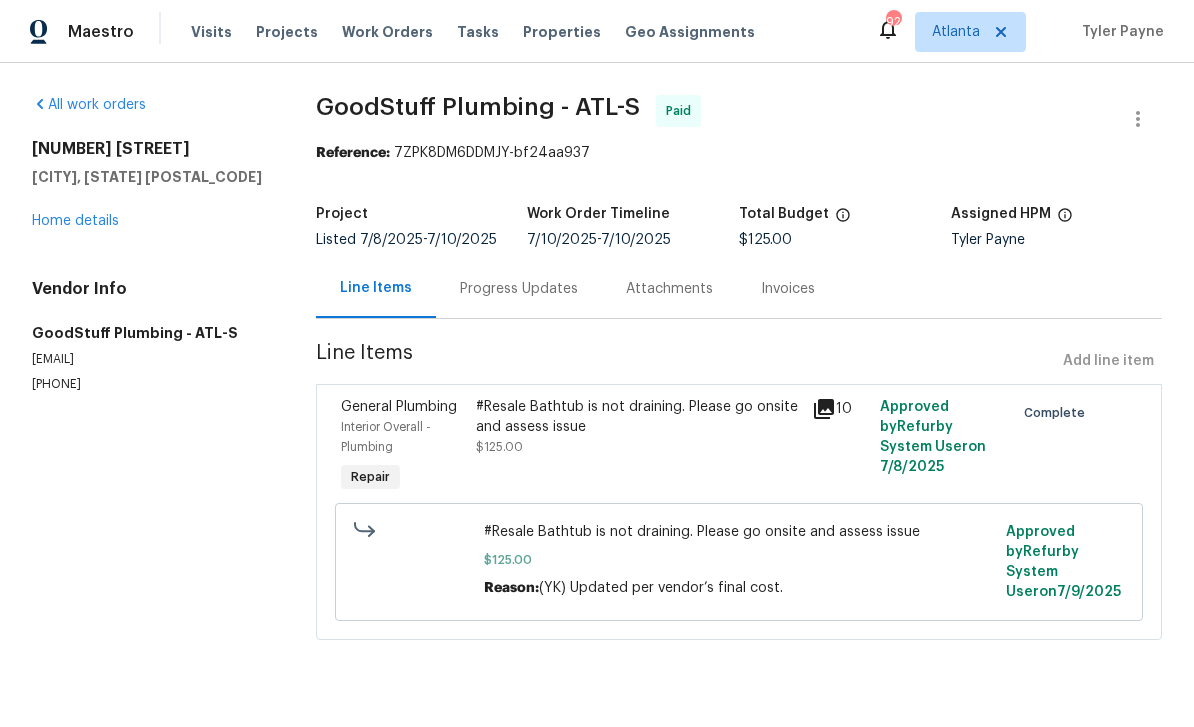 click on "Home details" at bounding box center [75, 221] 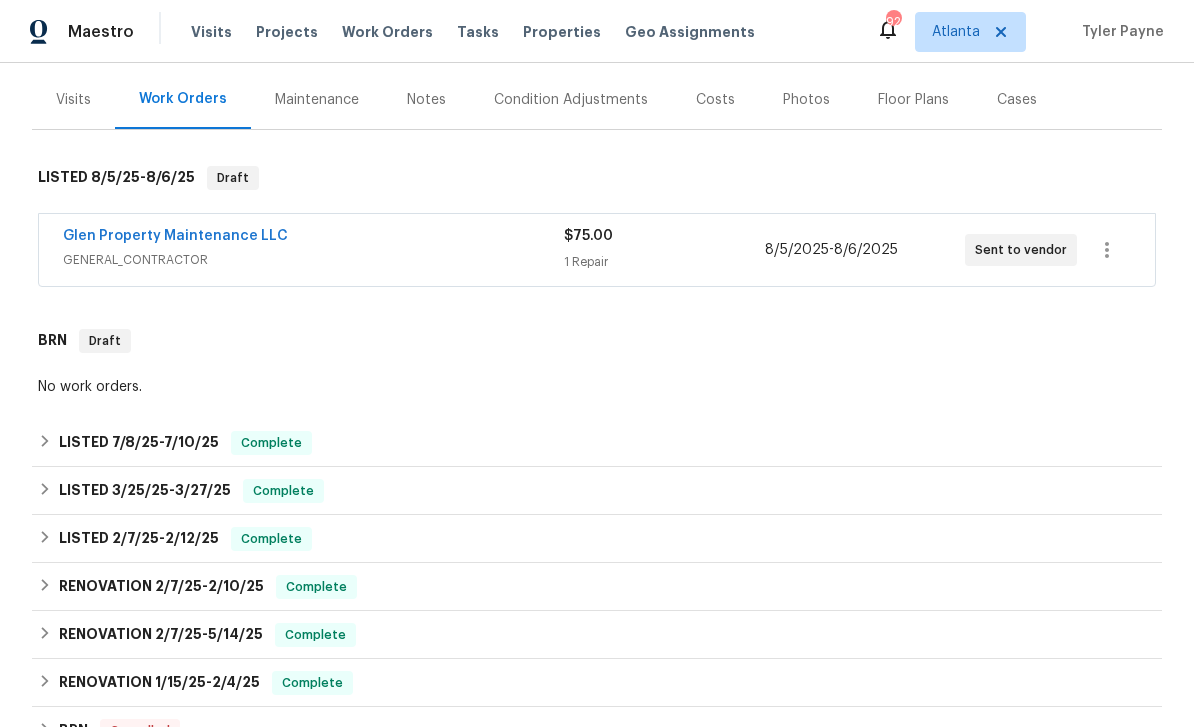 scroll, scrollTop: 264, scrollLeft: 0, axis: vertical 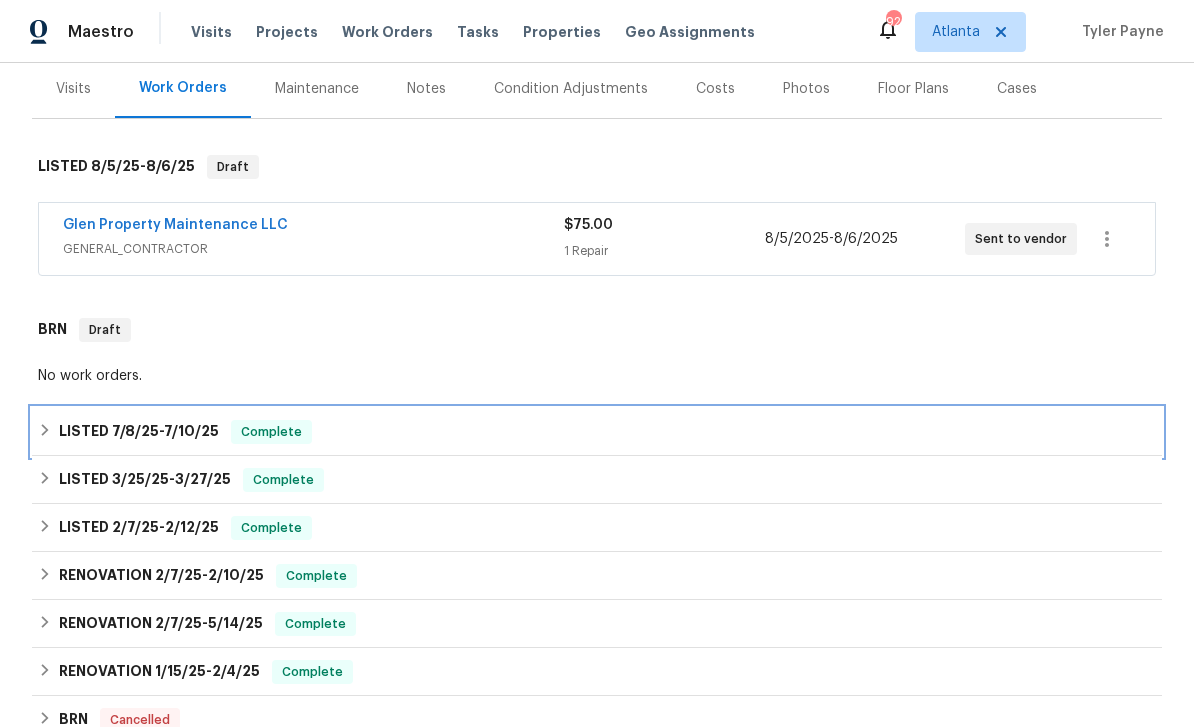 click on "LISTED   7/8/25  -  7/10/25" at bounding box center [139, 432] 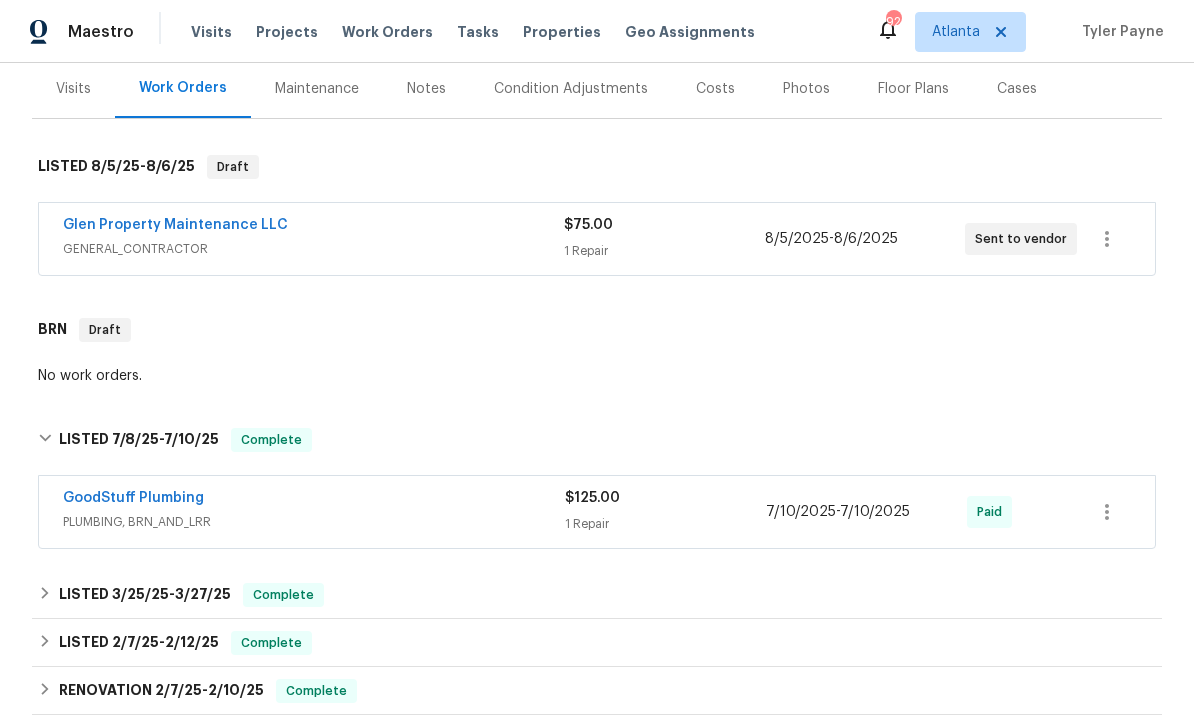 click on "GoodStuff Plumbing" at bounding box center (133, 498) 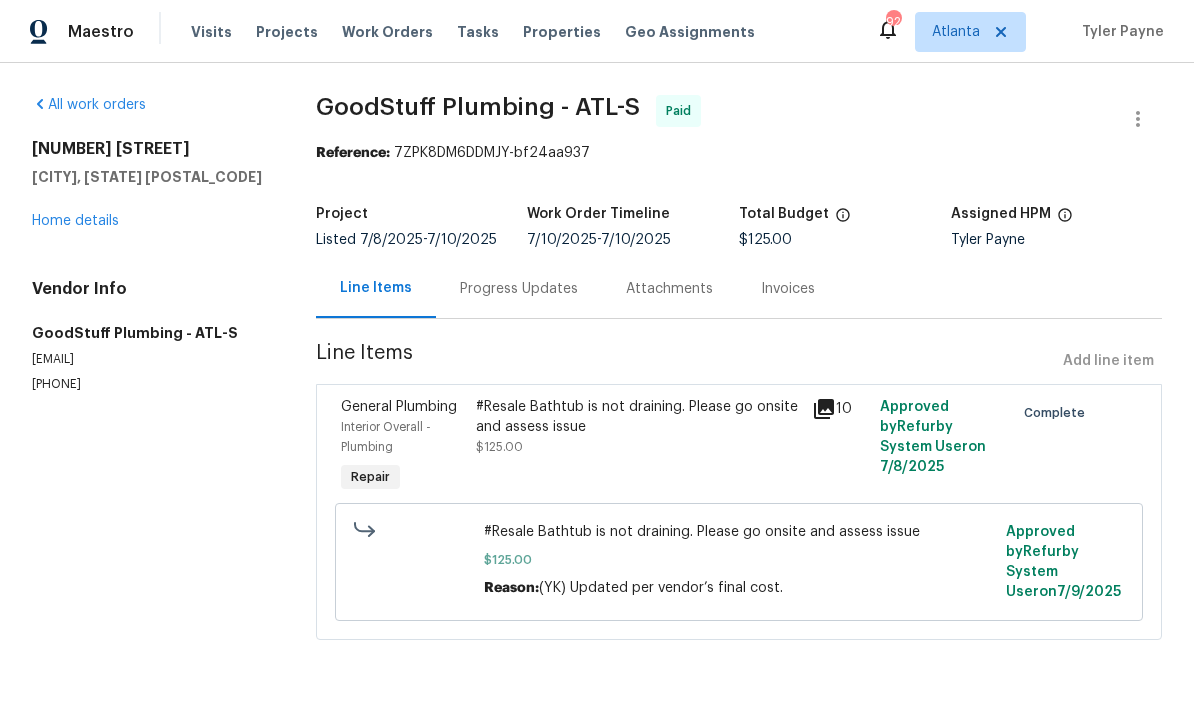 click on "Home details" at bounding box center (75, 221) 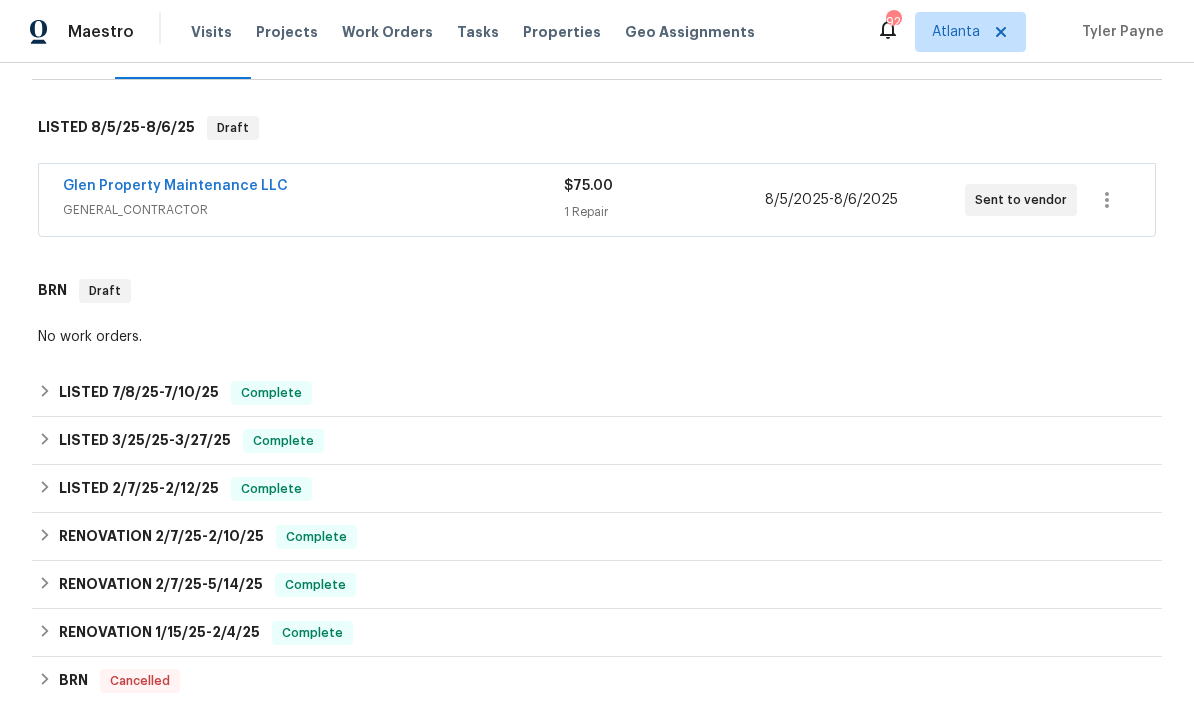 scroll, scrollTop: 306, scrollLeft: 0, axis: vertical 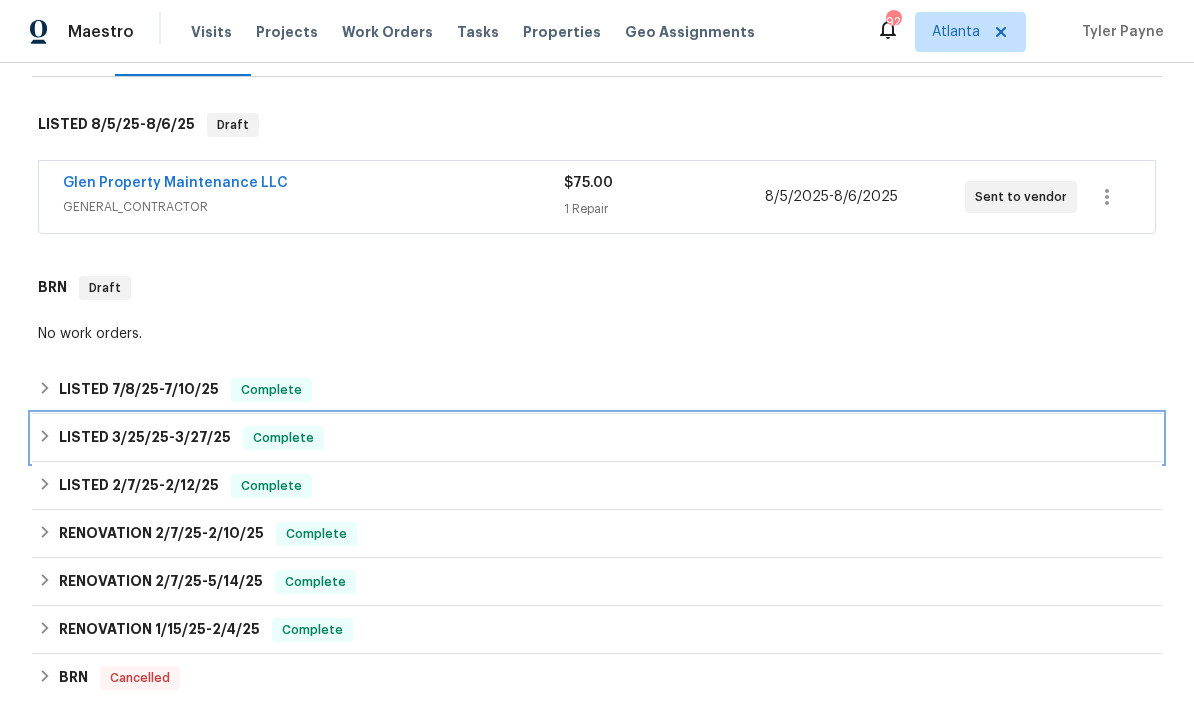 click on "3/25/25" at bounding box center [140, 437] 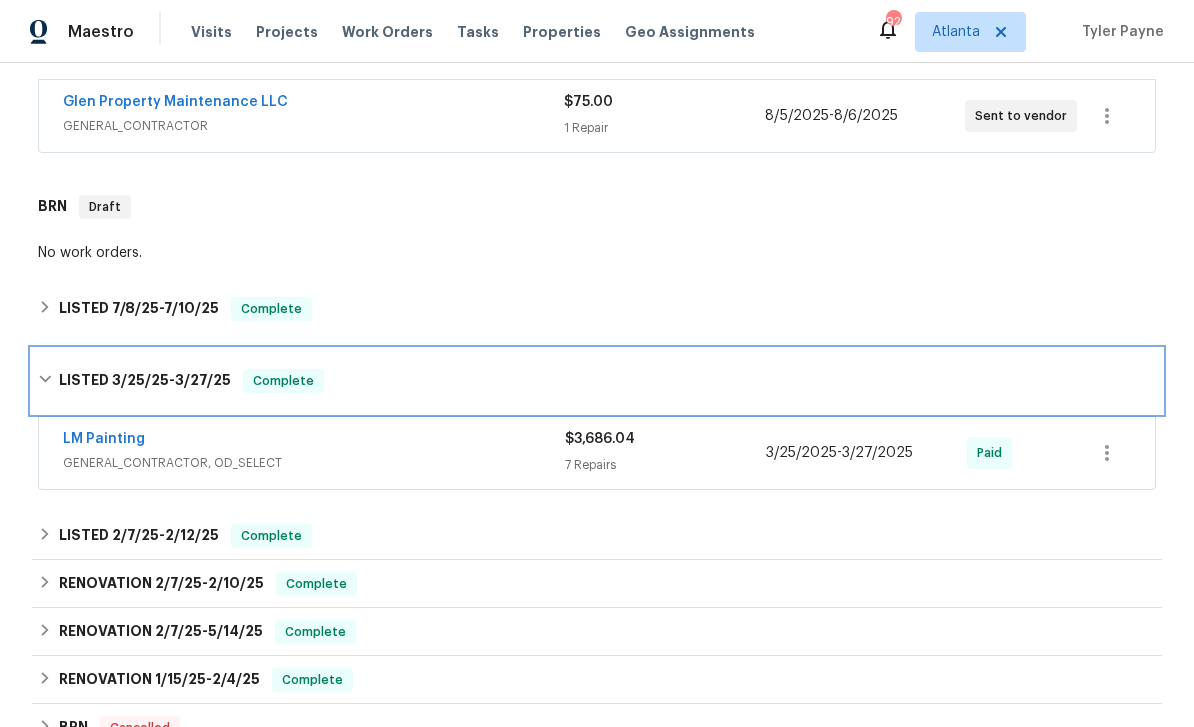 scroll, scrollTop: 388, scrollLeft: 0, axis: vertical 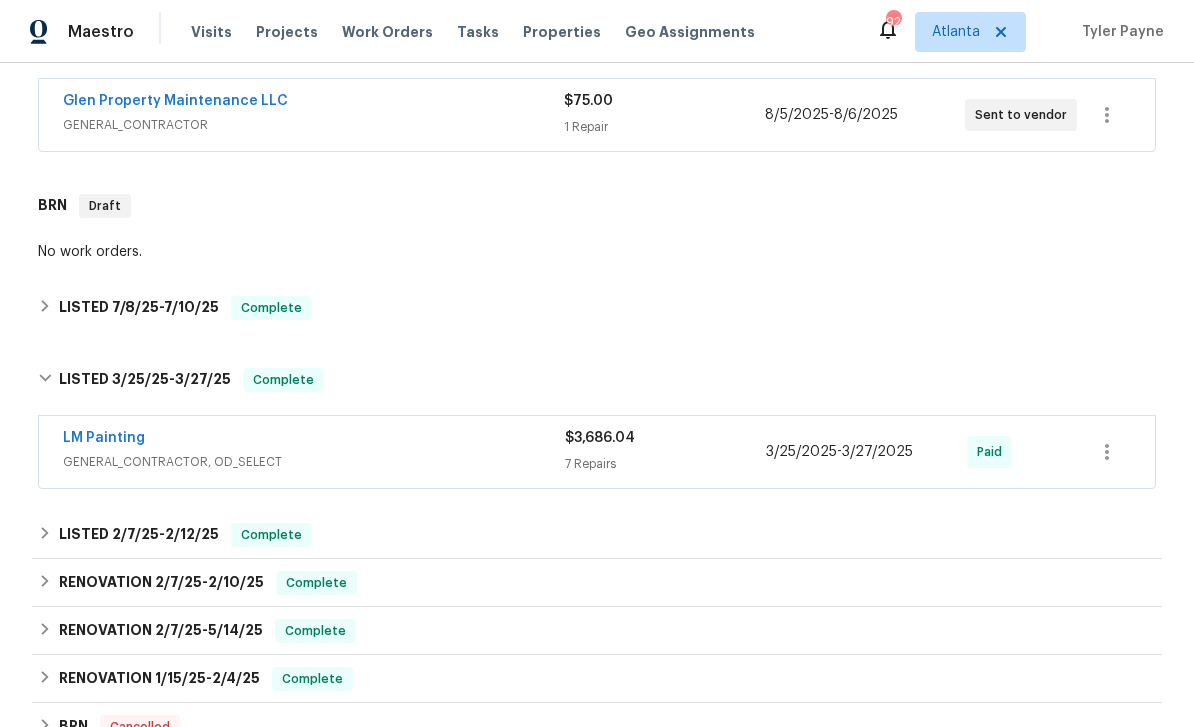 click on "LM Painting" at bounding box center [104, 438] 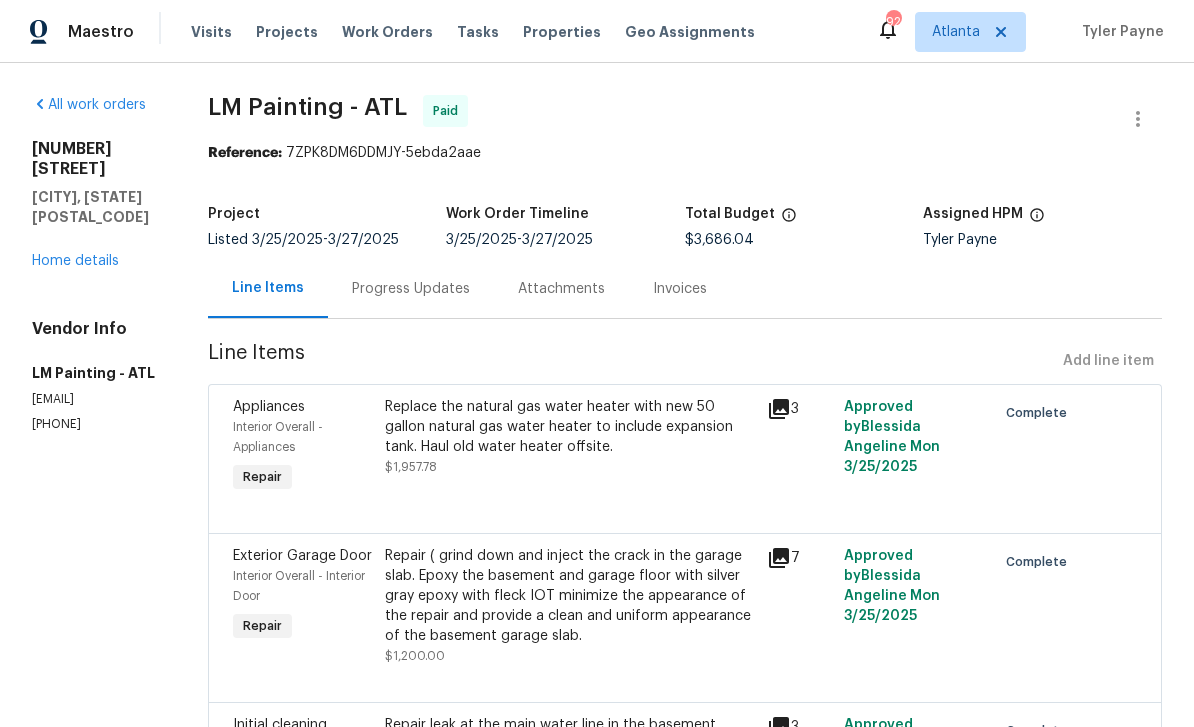 scroll, scrollTop: 0, scrollLeft: 0, axis: both 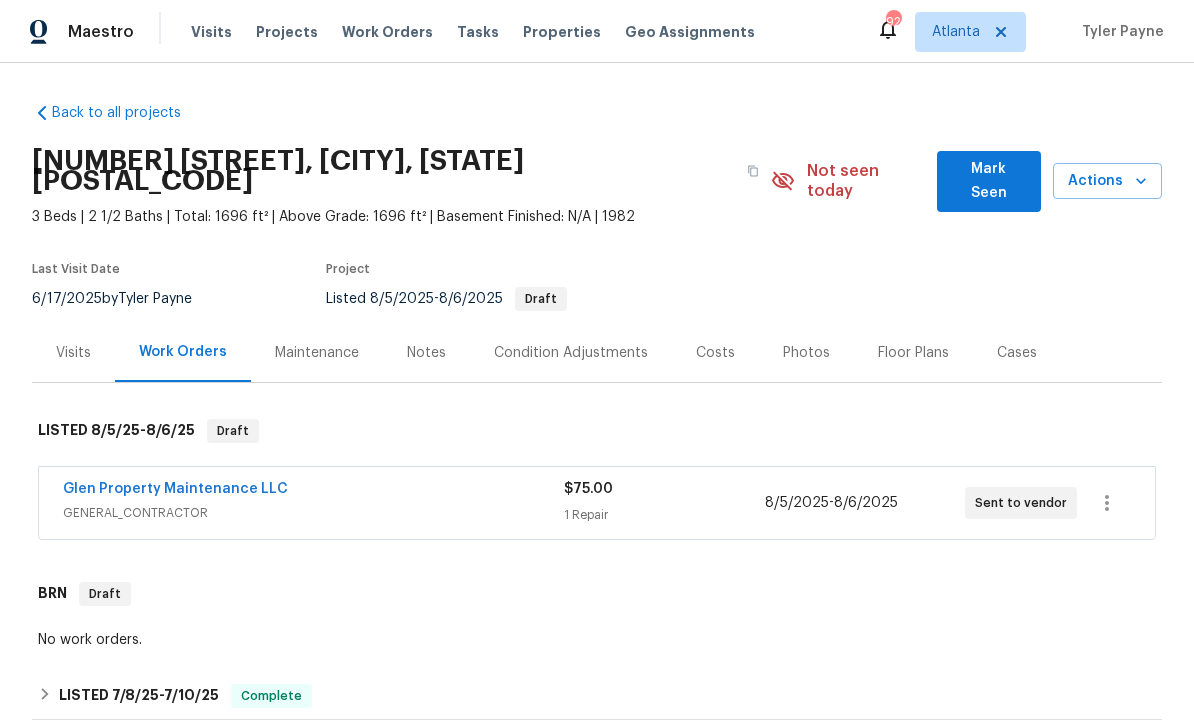 click on "Mark Seen" at bounding box center [989, 181] 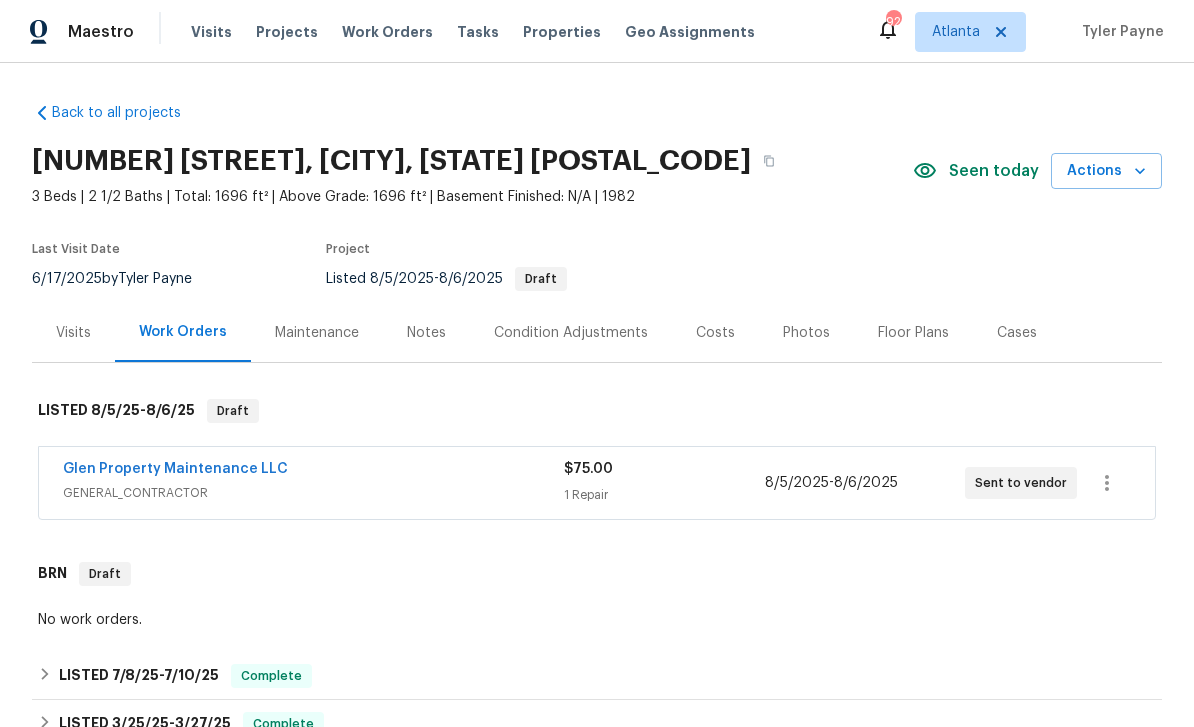 click on "Photos" at bounding box center (806, 332) 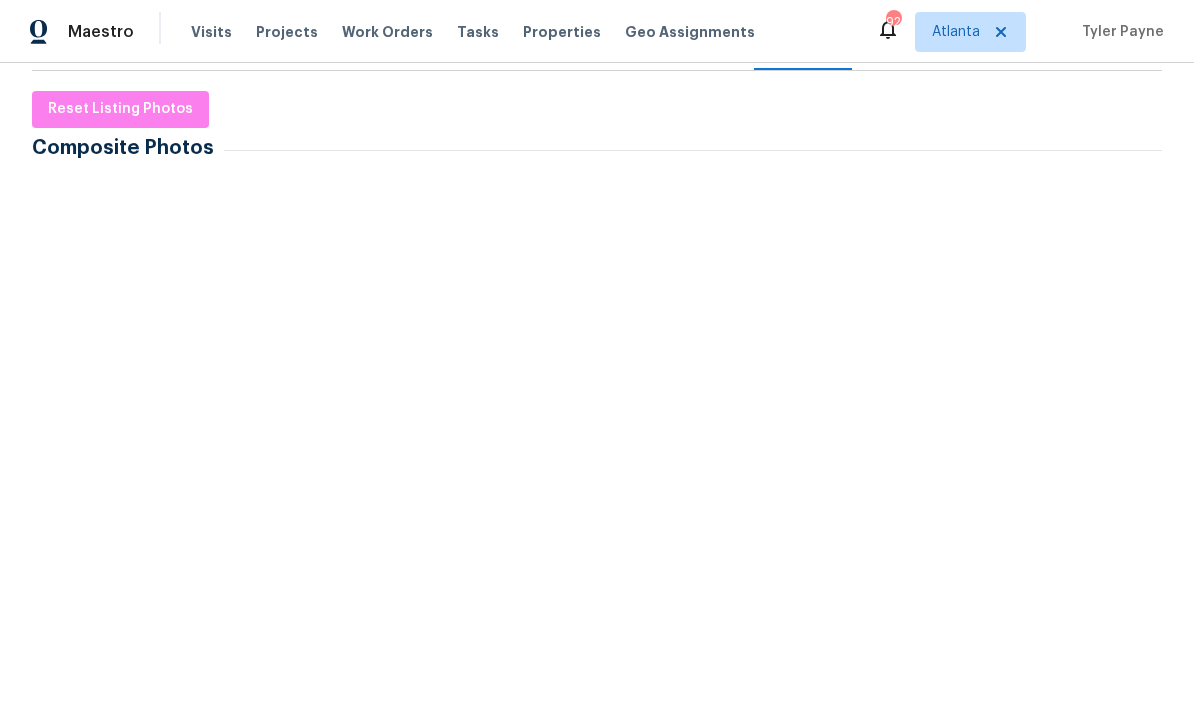 scroll, scrollTop: 298, scrollLeft: 0, axis: vertical 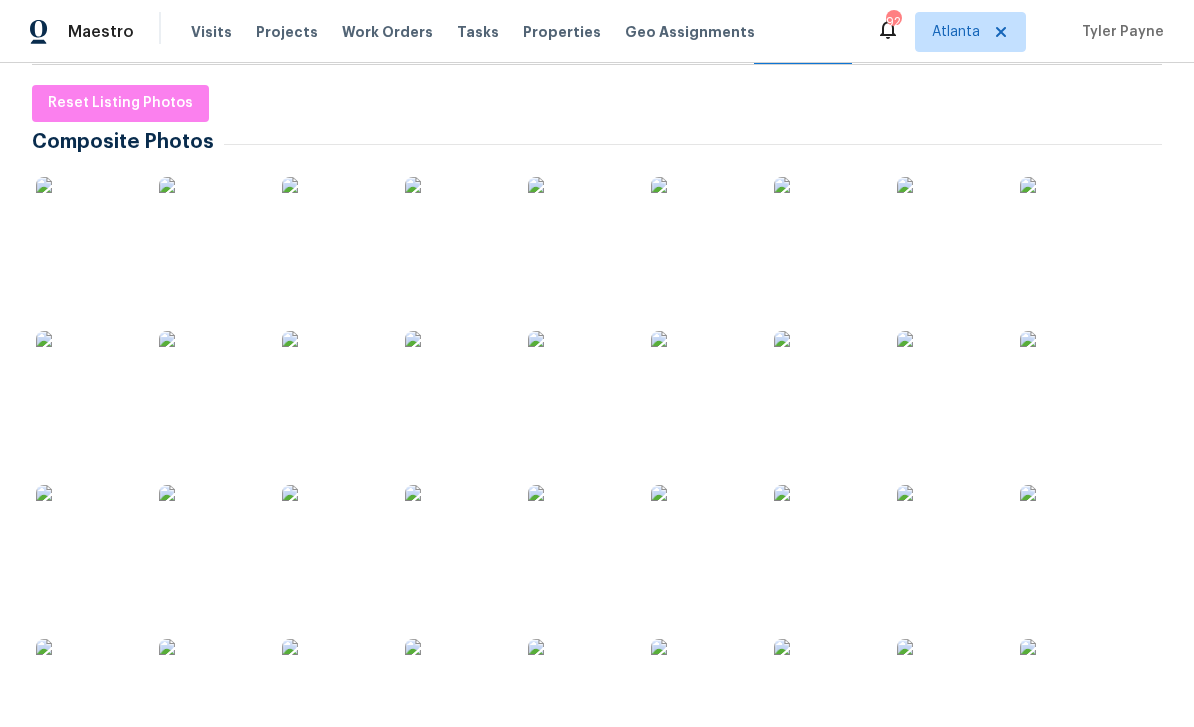 click at bounding box center (209, 227) 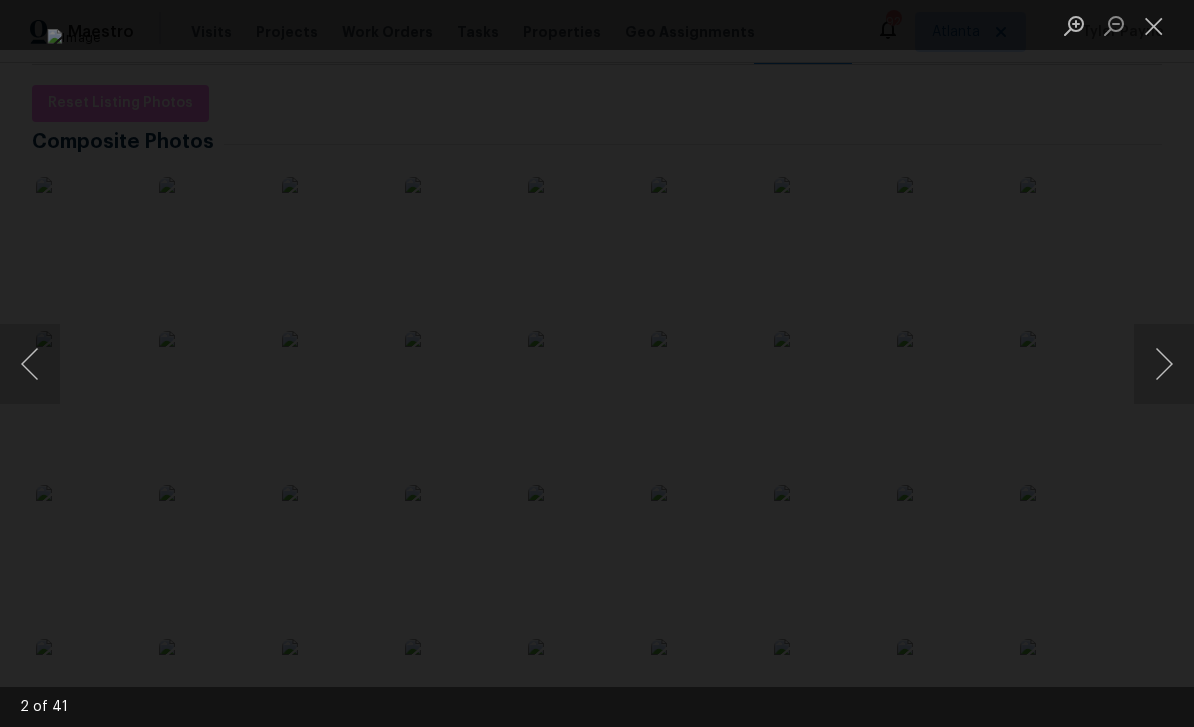 click at bounding box center (1164, 364) 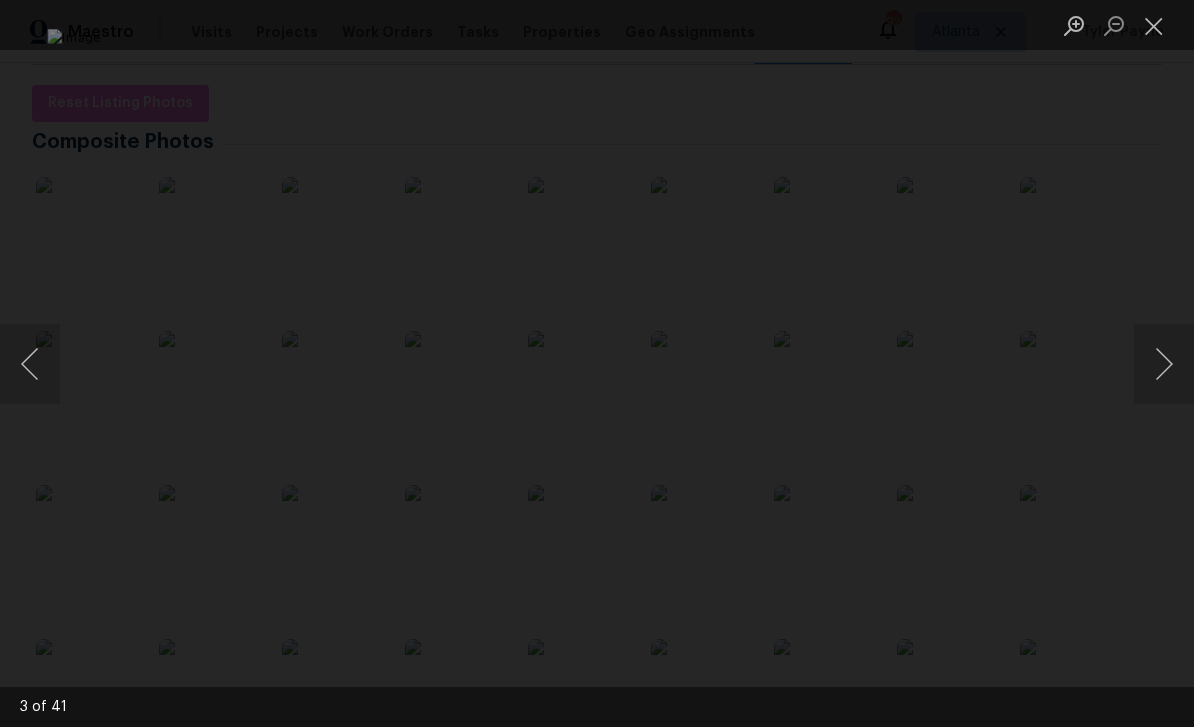 click at bounding box center (1164, 364) 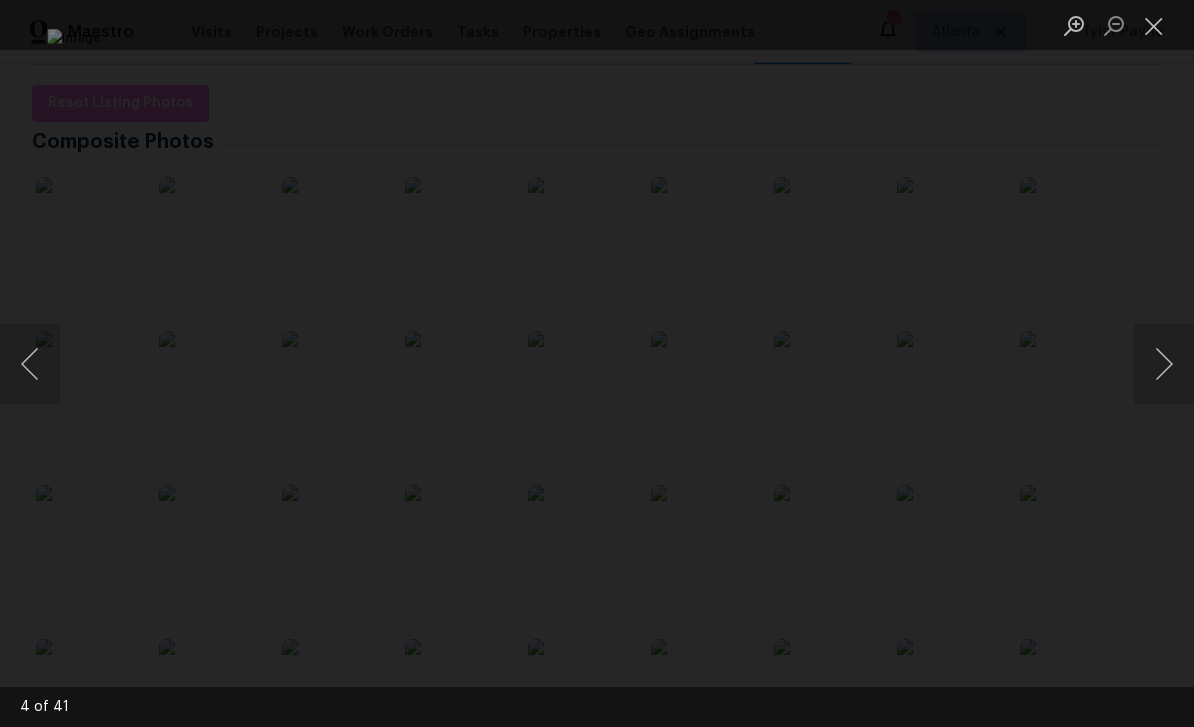 click at bounding box center [1164, 364] 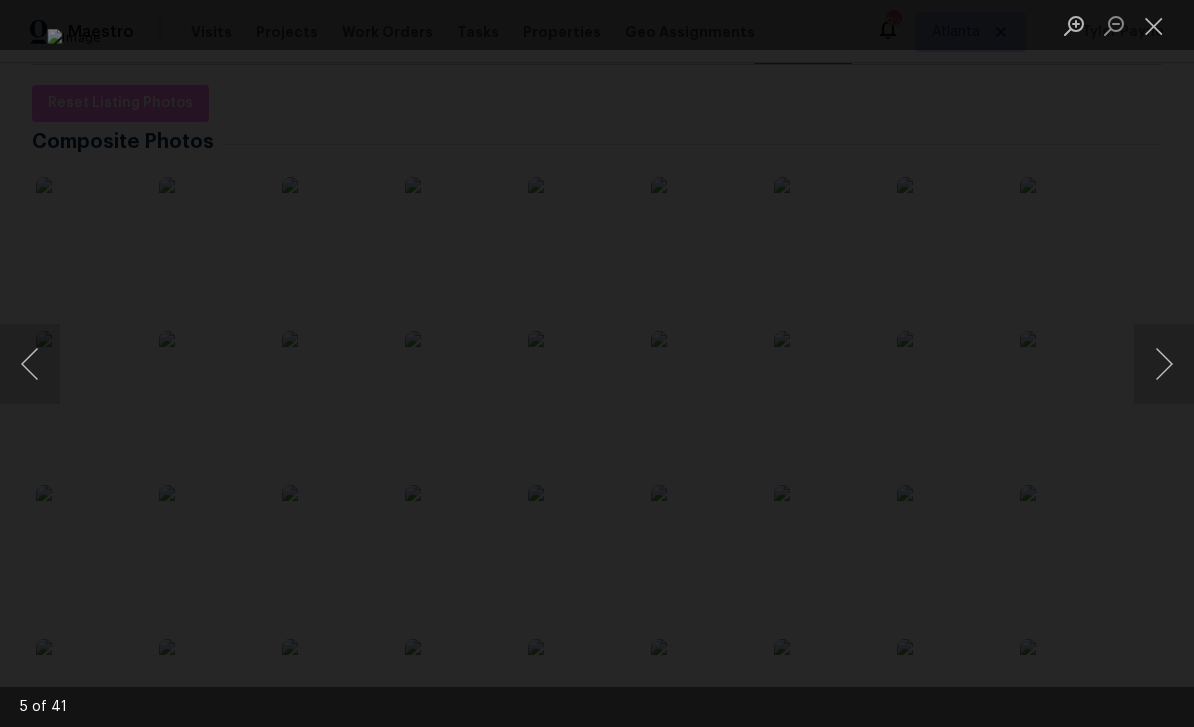 click at bounding box center (1164, 364) 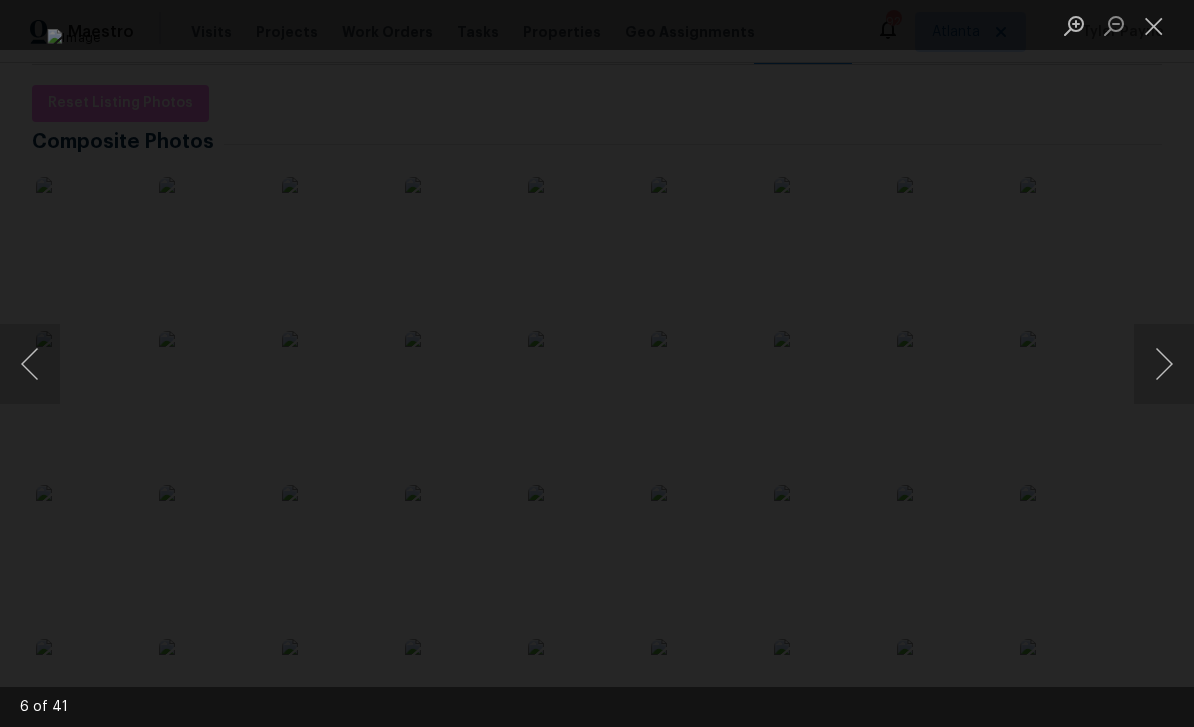 click at bounding box center (1164, 364) 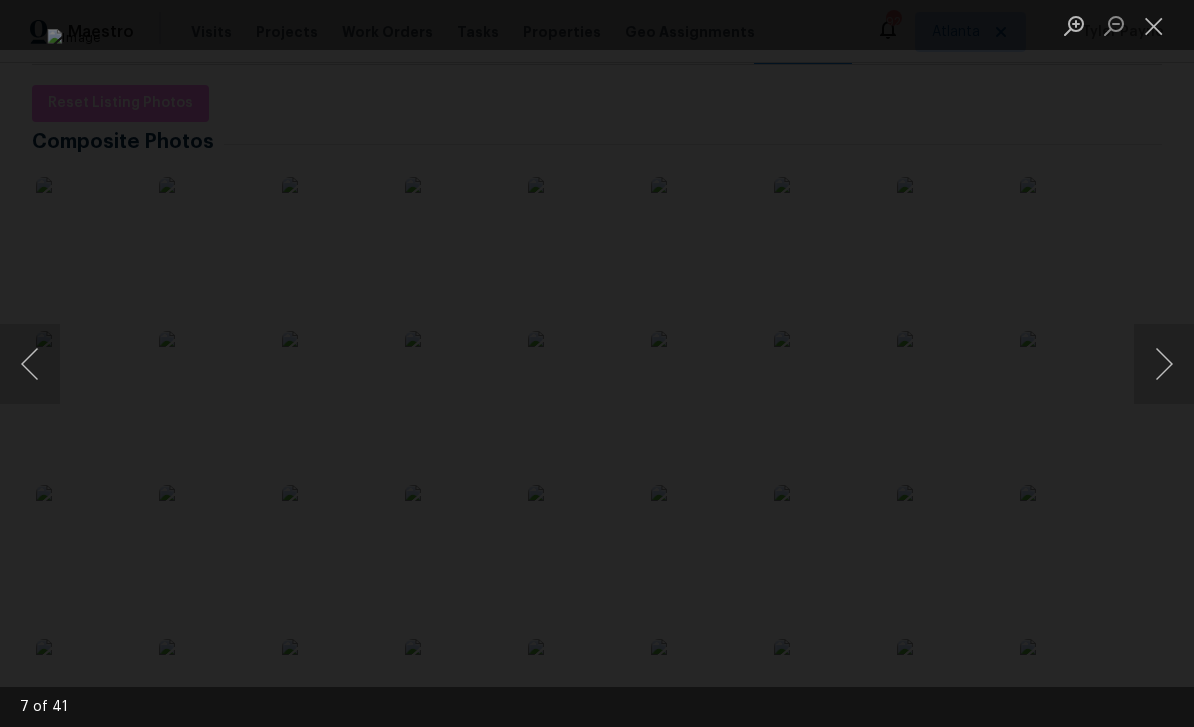 click at bounding box center (30, 364) 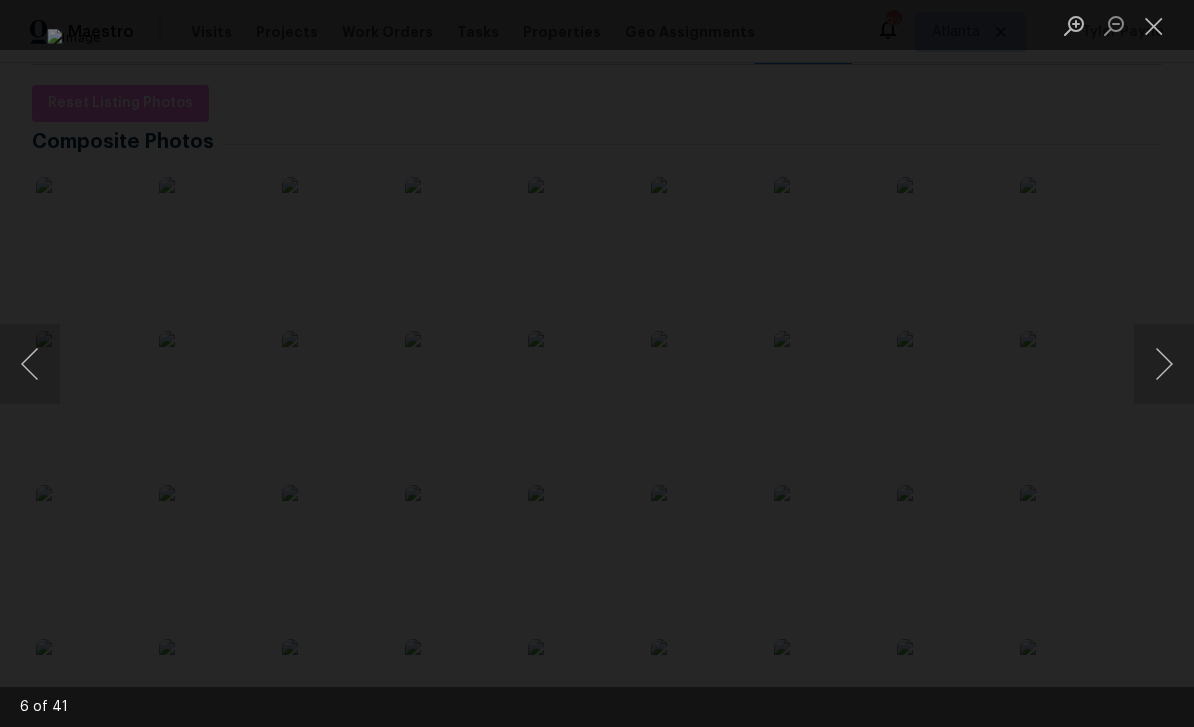 click at bounding box center (1154, 25) 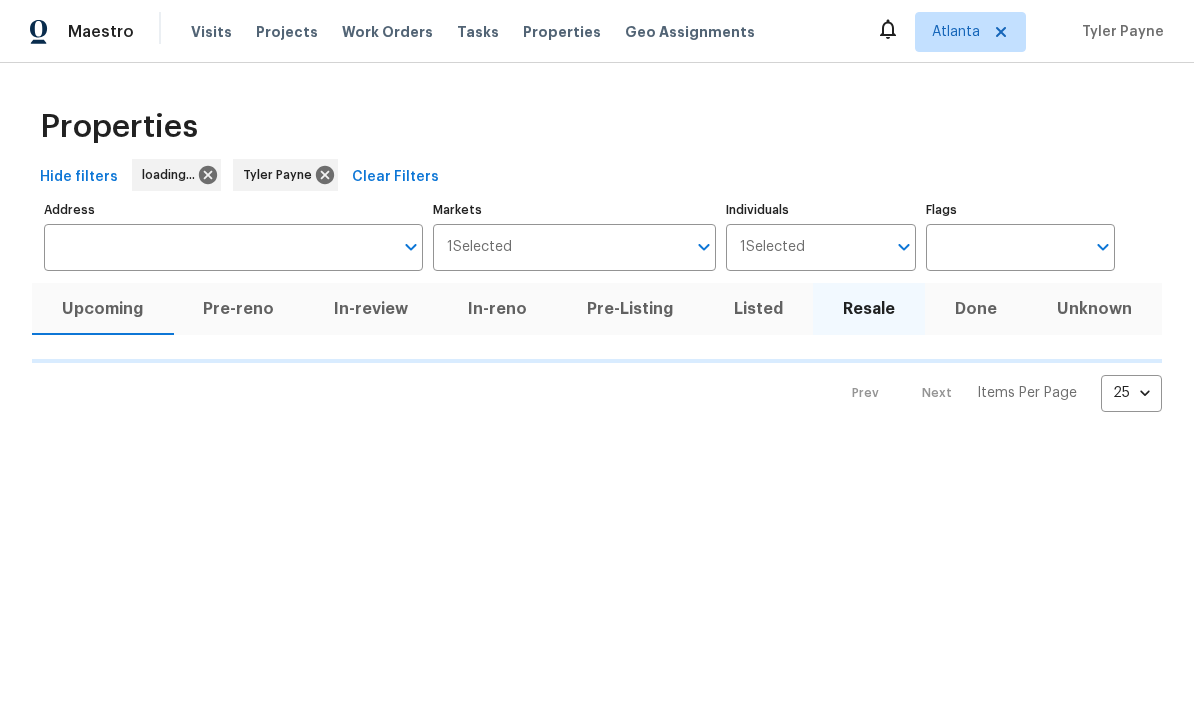 scroll, scrollTop: 0, scrollLeft: 0, axis: both 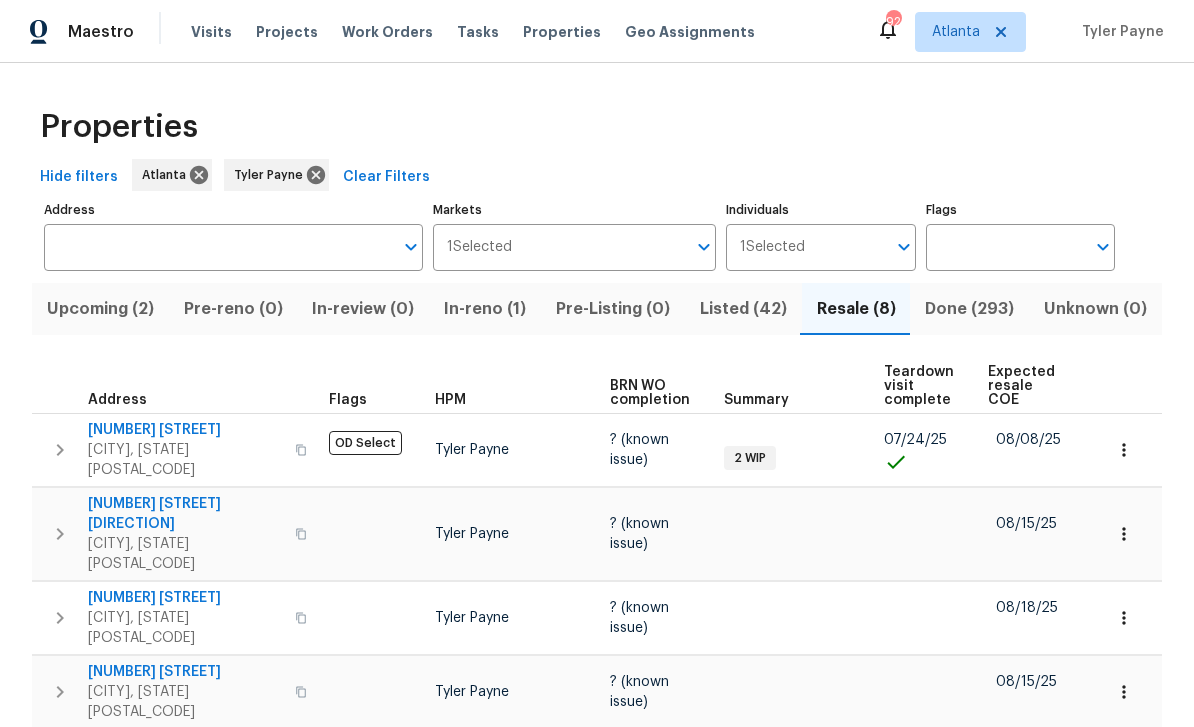 click on "Upcoming (2)" at bounding box center (100, 309) 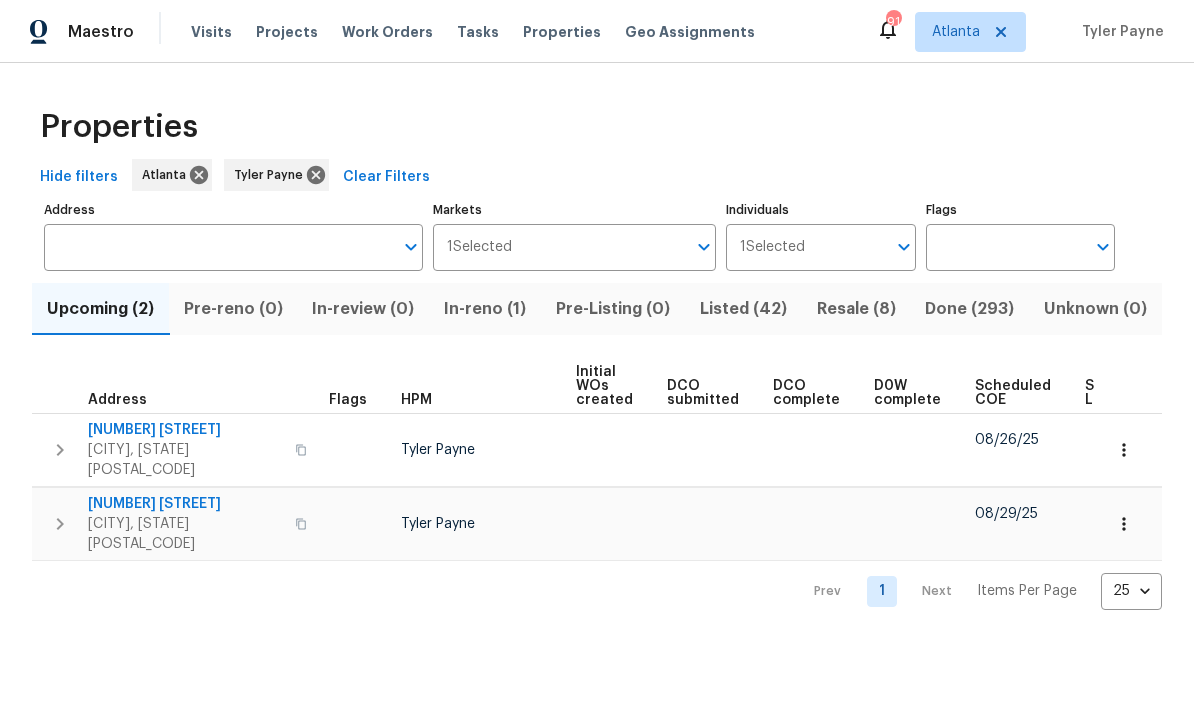 click on "Listed (42)" at bounding box center [743, 309] 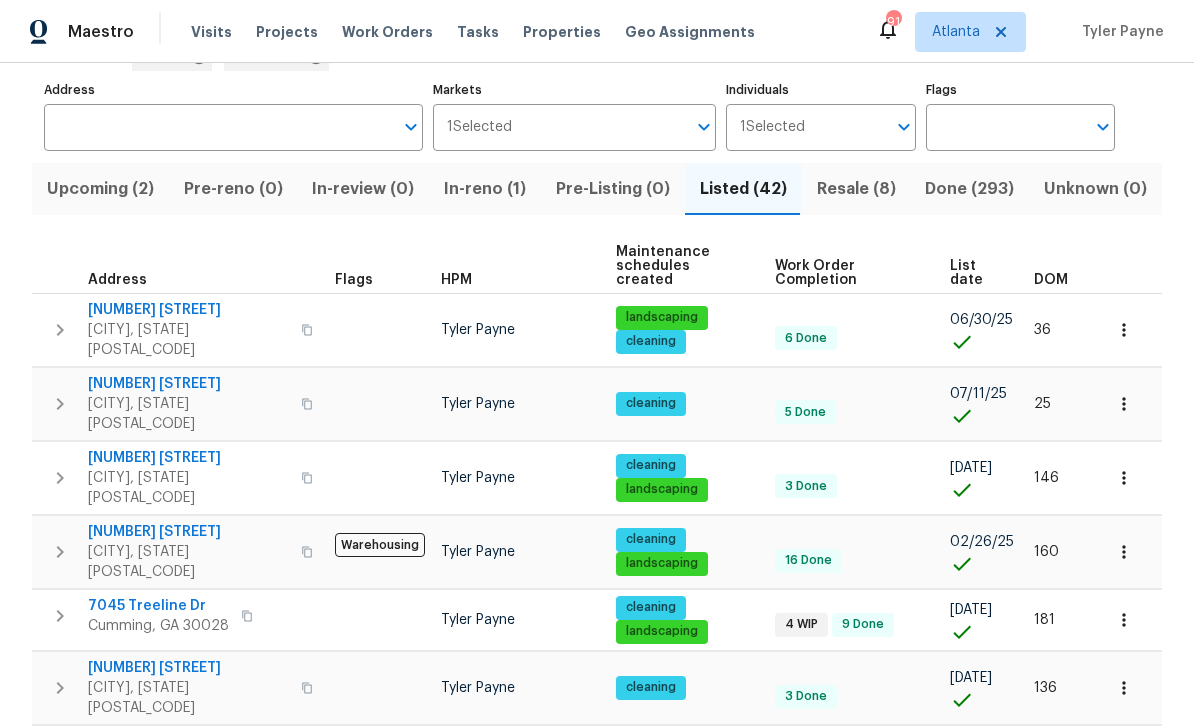 scroll, scrollTop: 141, scrollLeft: 0, axis: vertical 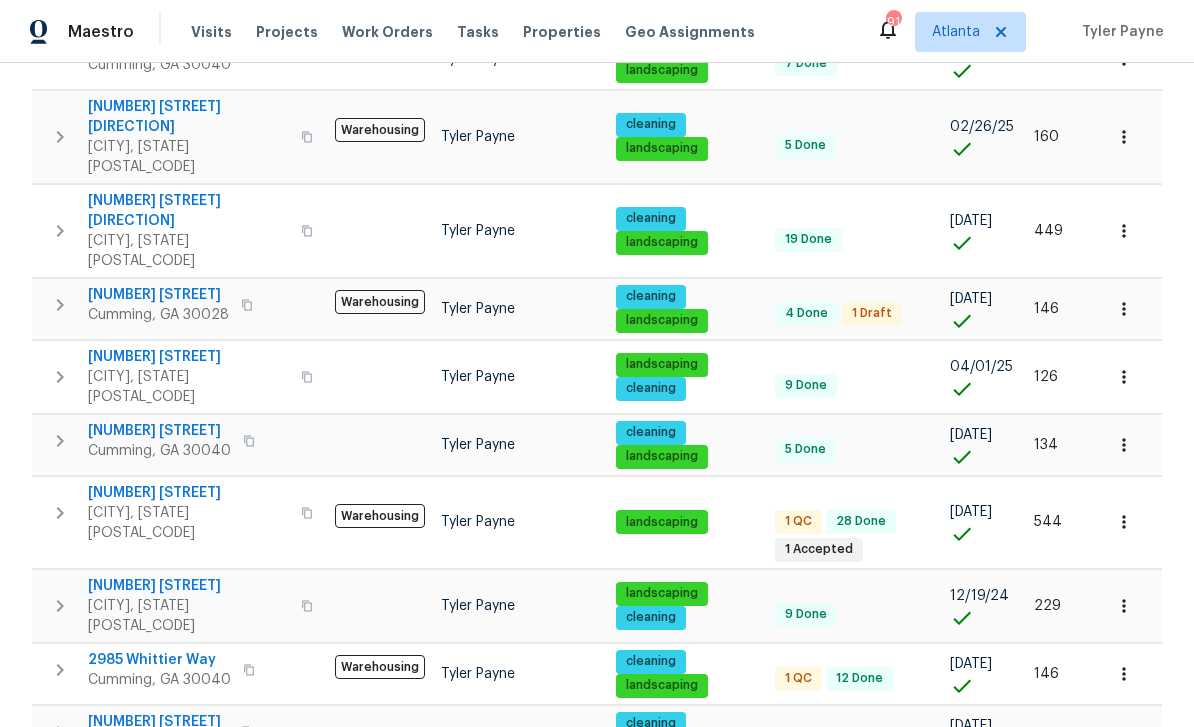 click on "422 McDaniel Pl" at bounding box center [188, 586] 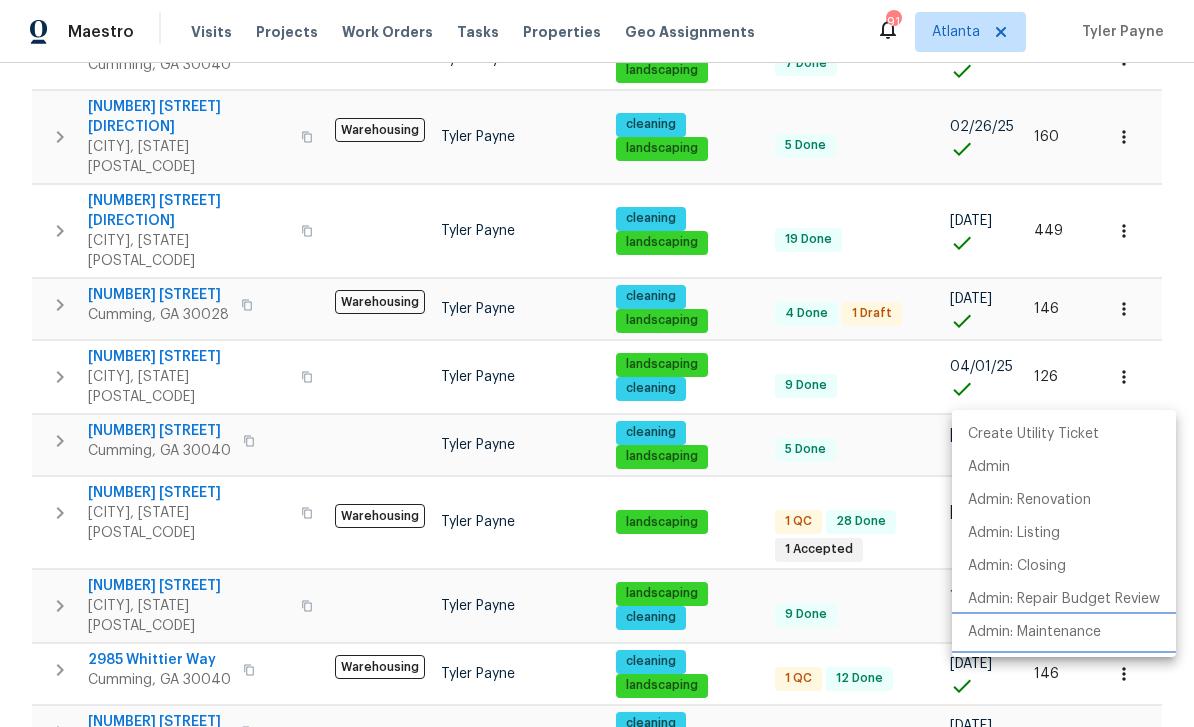 click on "Admin: Maintenance" at bounding box center (1034, 632) 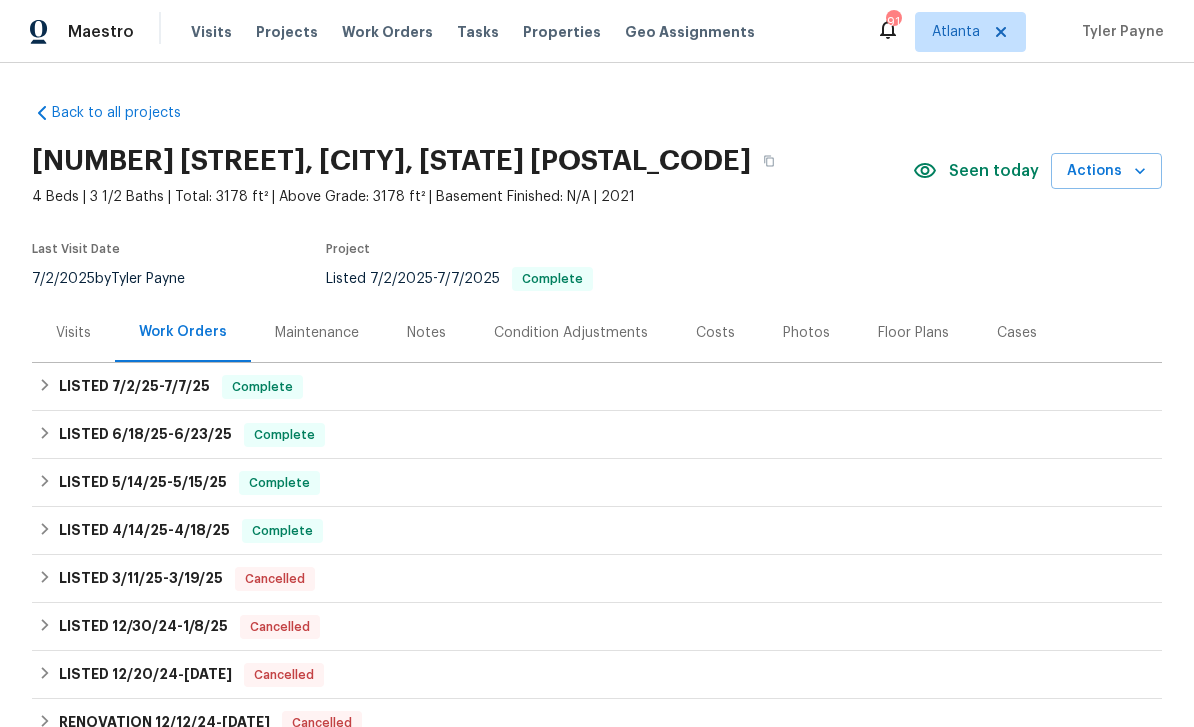 scroll, scrollTop: 0, scrollLeft: 0, axis: both 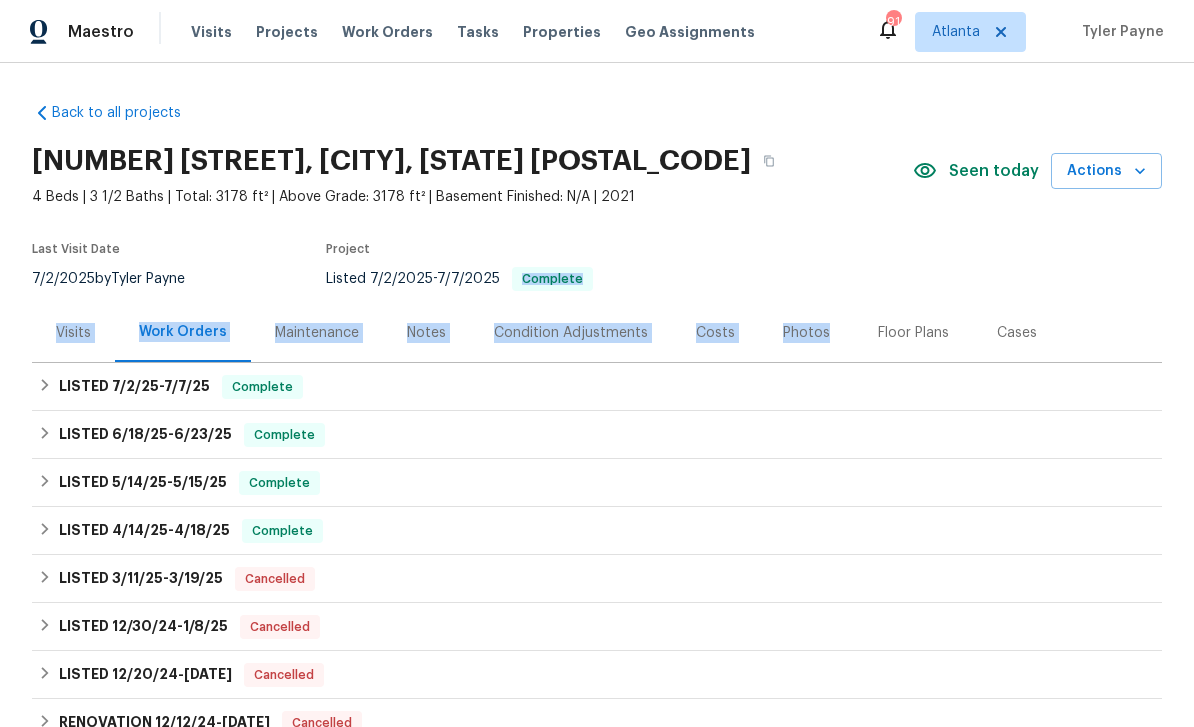 click on "[NUMBER] [STREET], [CITY], [STATE] [POSTAL_CODE] 4 Beds | 3 1/2 Baths | Total: 3178 ft² | Above Grade: 3178 ft² | Basement Finished: N/A | [DATE] Seen today Actions Last Visit Date [DATE] by [FIRST] [LAST] Project Listed [DATE] - [DATE] Complete" at bounding box center [597, 219] 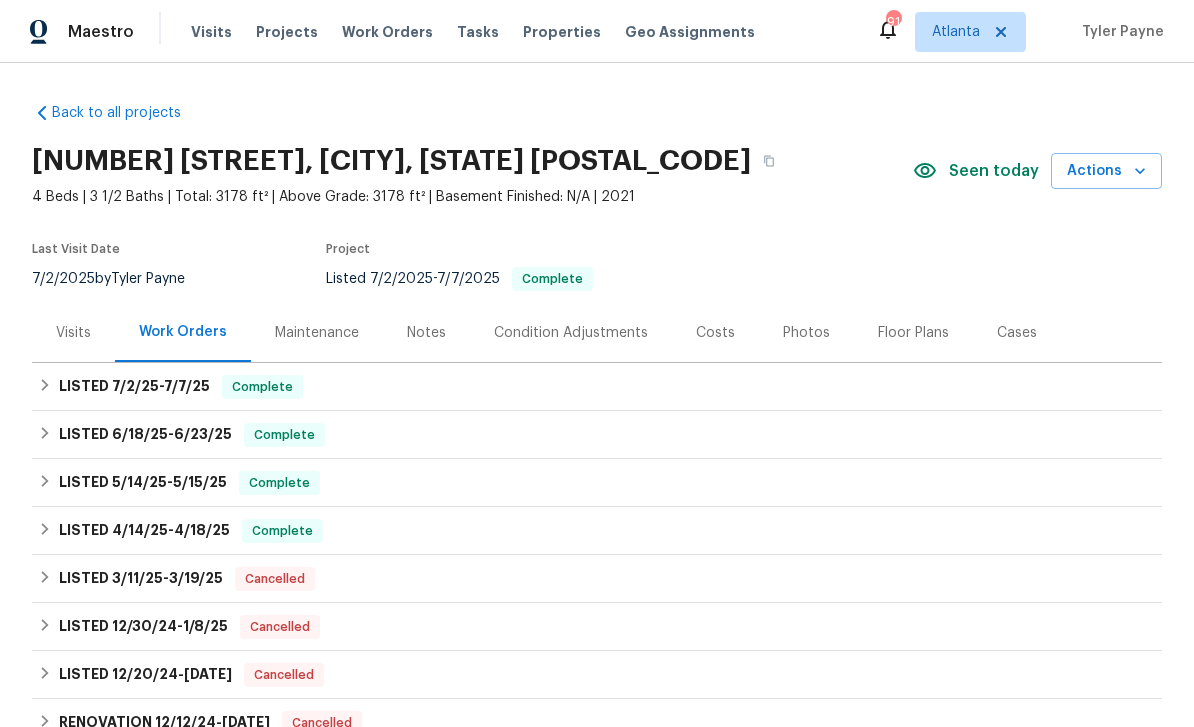 click on "[NUMBER] [STREET], [CITY], [STATE] [POSTAL_CODE] 4 Beds | 3 1/2 Baths | Total: 3178 ft² | Above Grade: 3178 ft² | Basement Finished: N/A | [DATE] Seen today Actions Last Visit Date [DATE] by [FIRST] [LAST] Project Listed [DATE] - [DATE] Complete" at bounding box center (597, 219) 